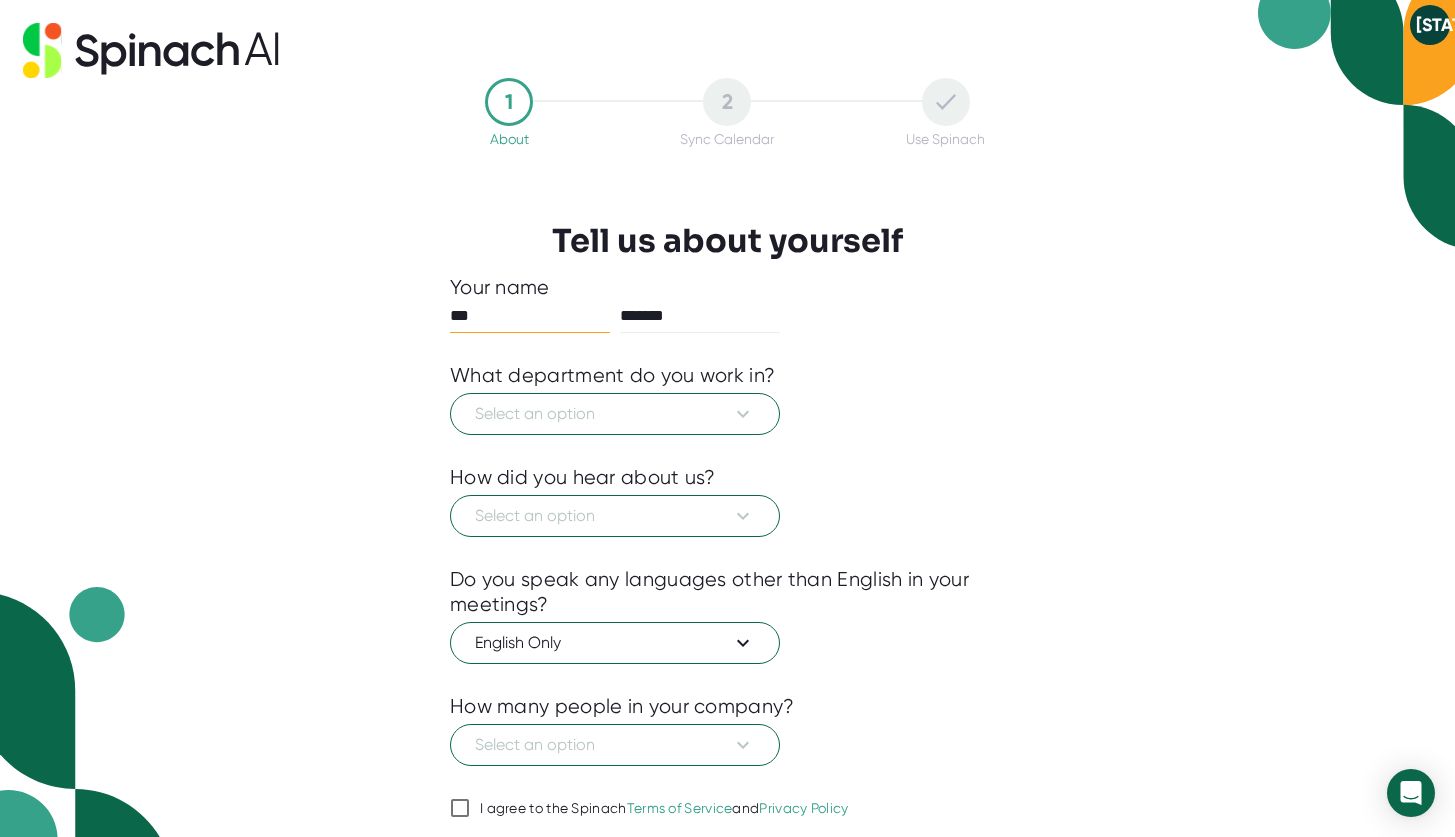 scroll, scrollTop: 0, scrollLeft: 0, axis: both 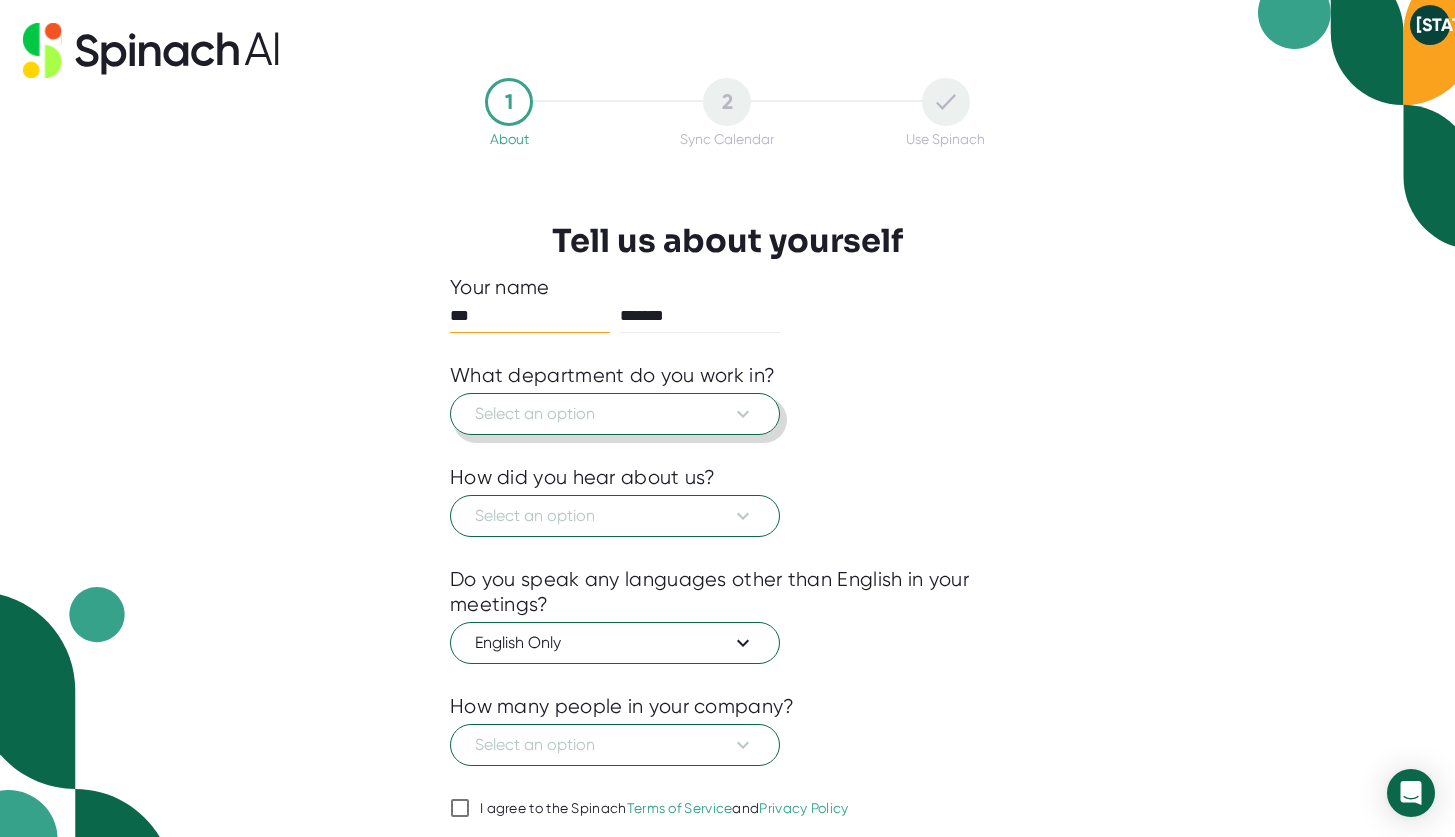 click on "Select an option" at bounding box center (615, 414) 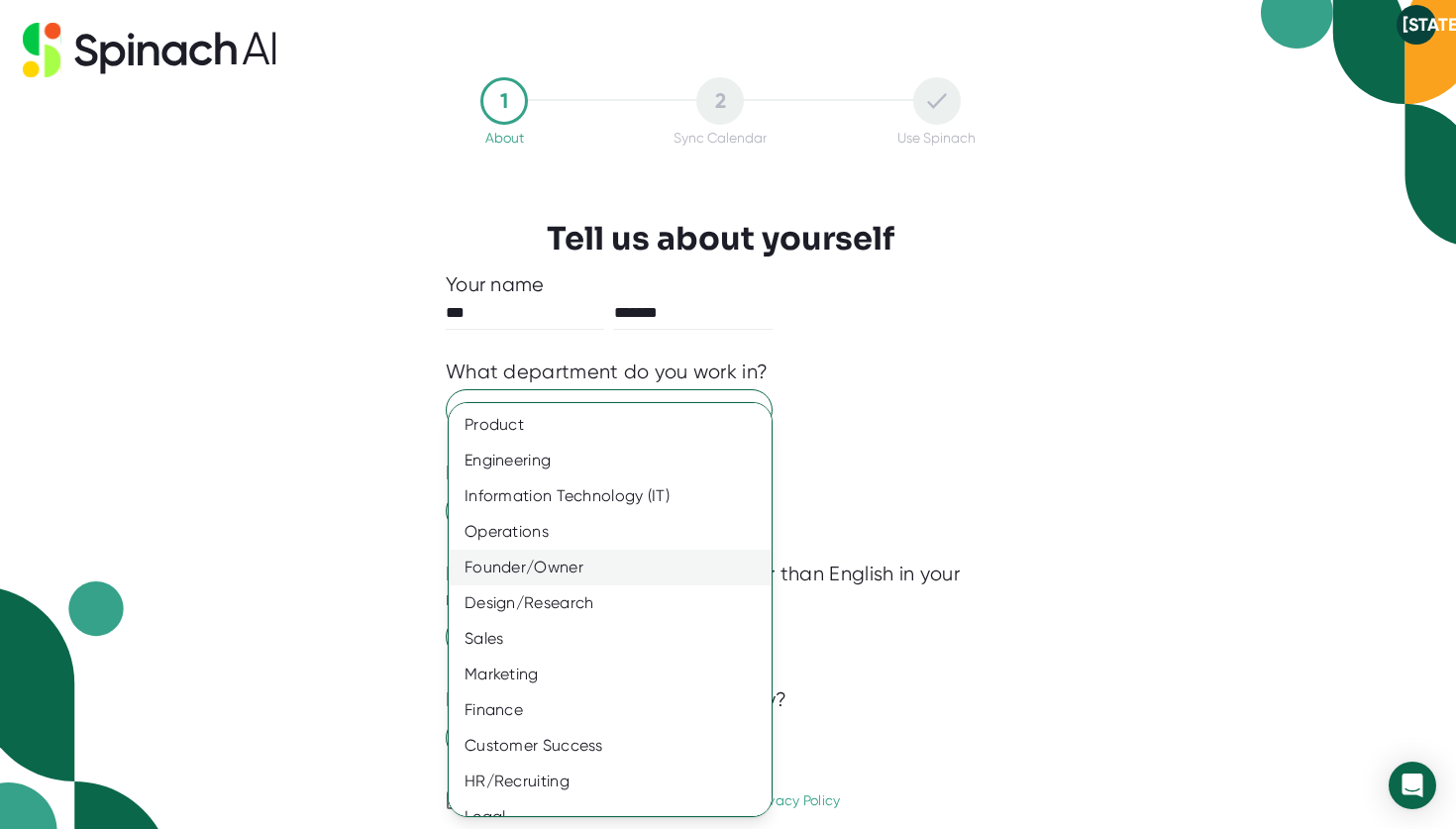 click on "Founder/Owner" at bounding box center [617, 568] 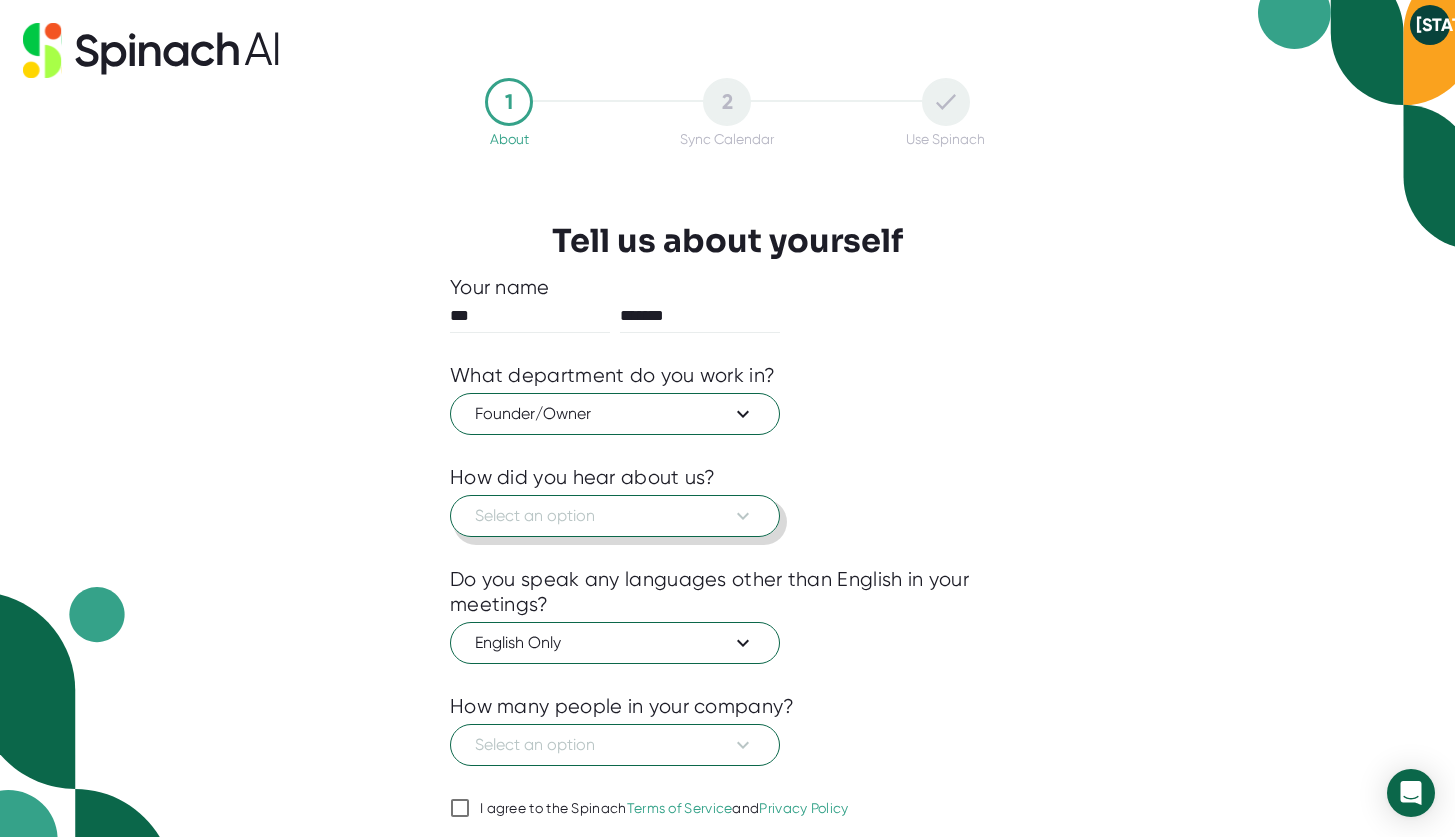 click on "Select an option" at bounding box center (615, 516) 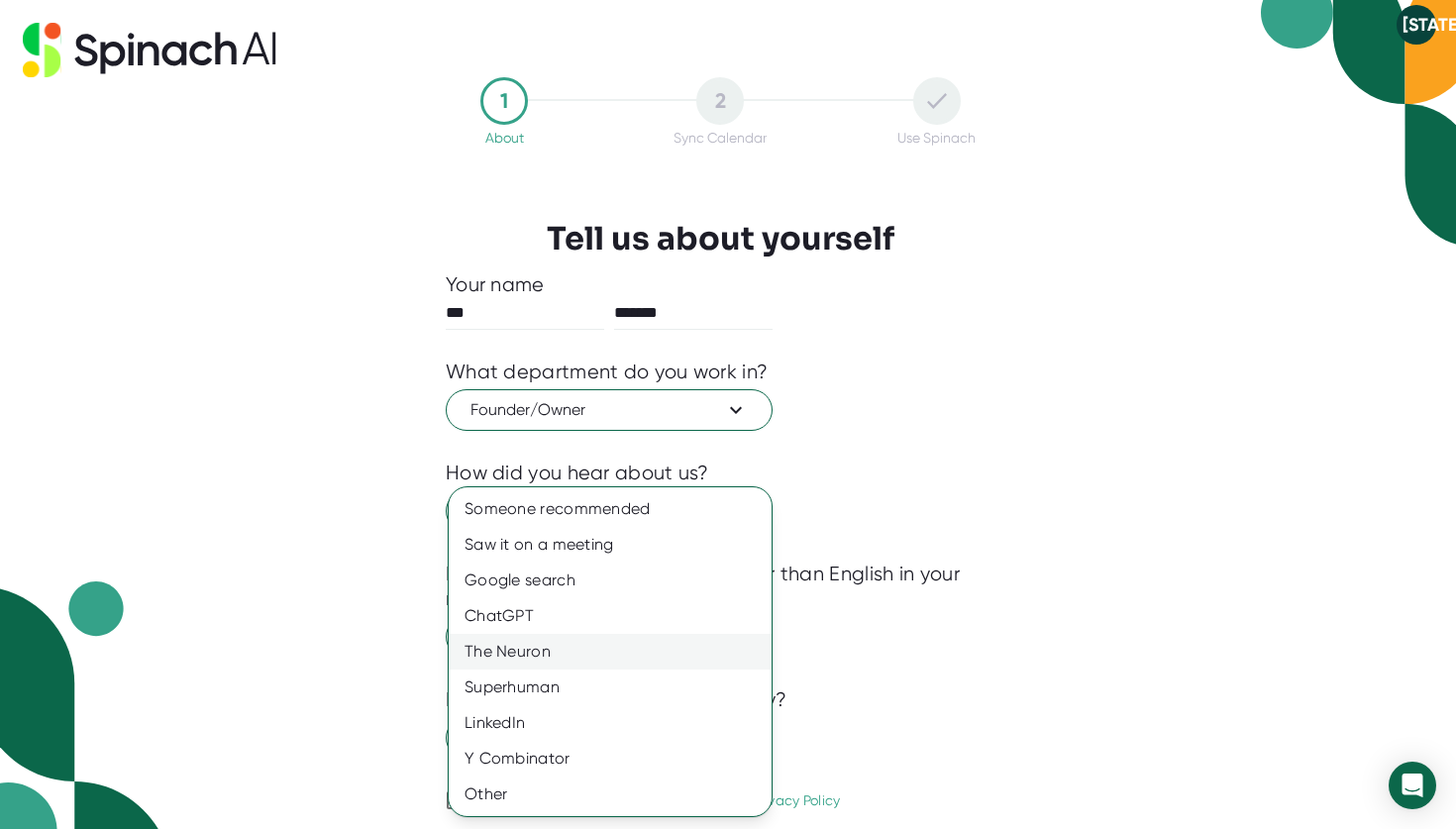 click on "The Neuron" at bounding box center [610, 652] 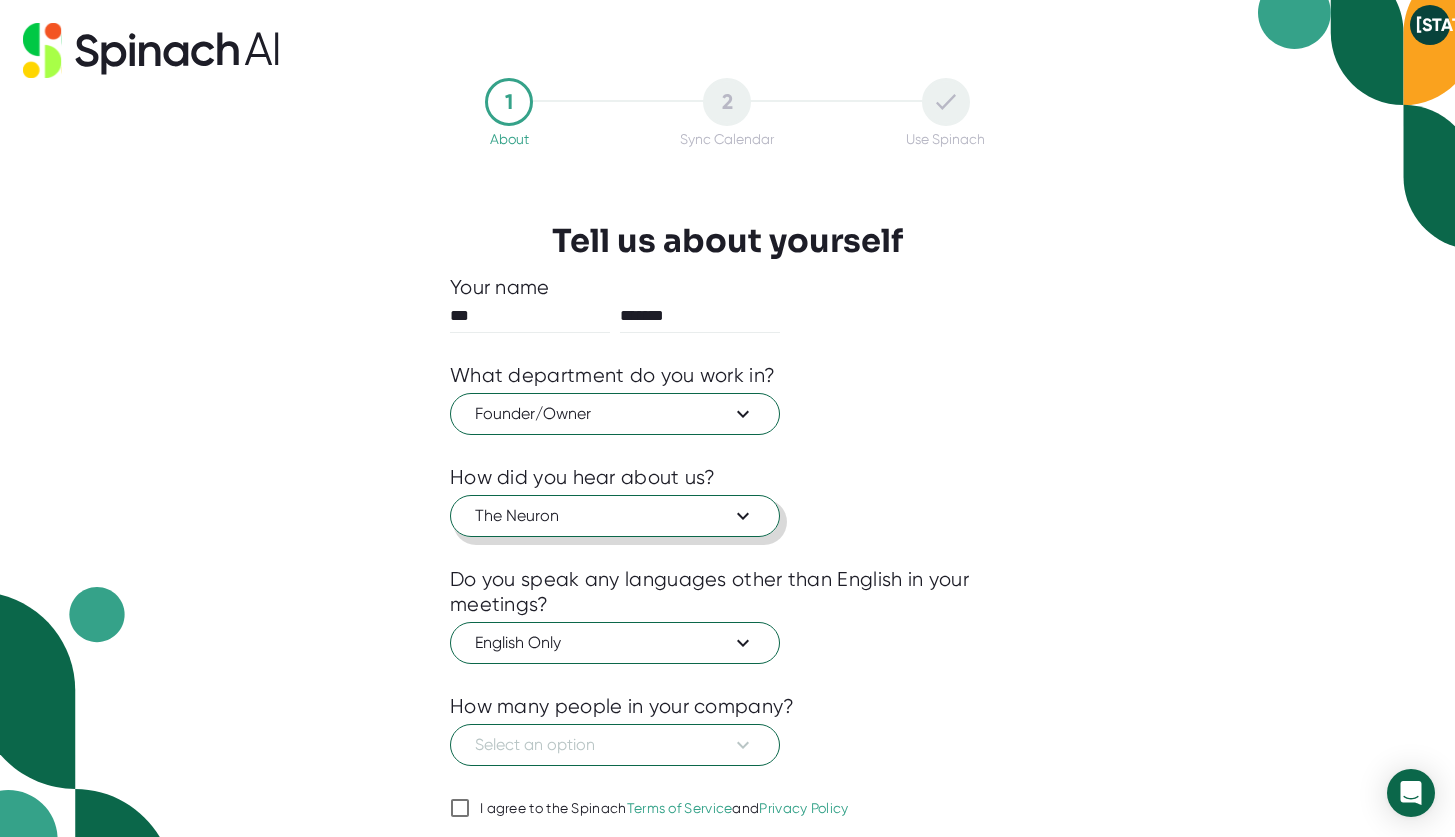 scroll, scrollTop: 70, scrollLeft: 0, axis: vertical 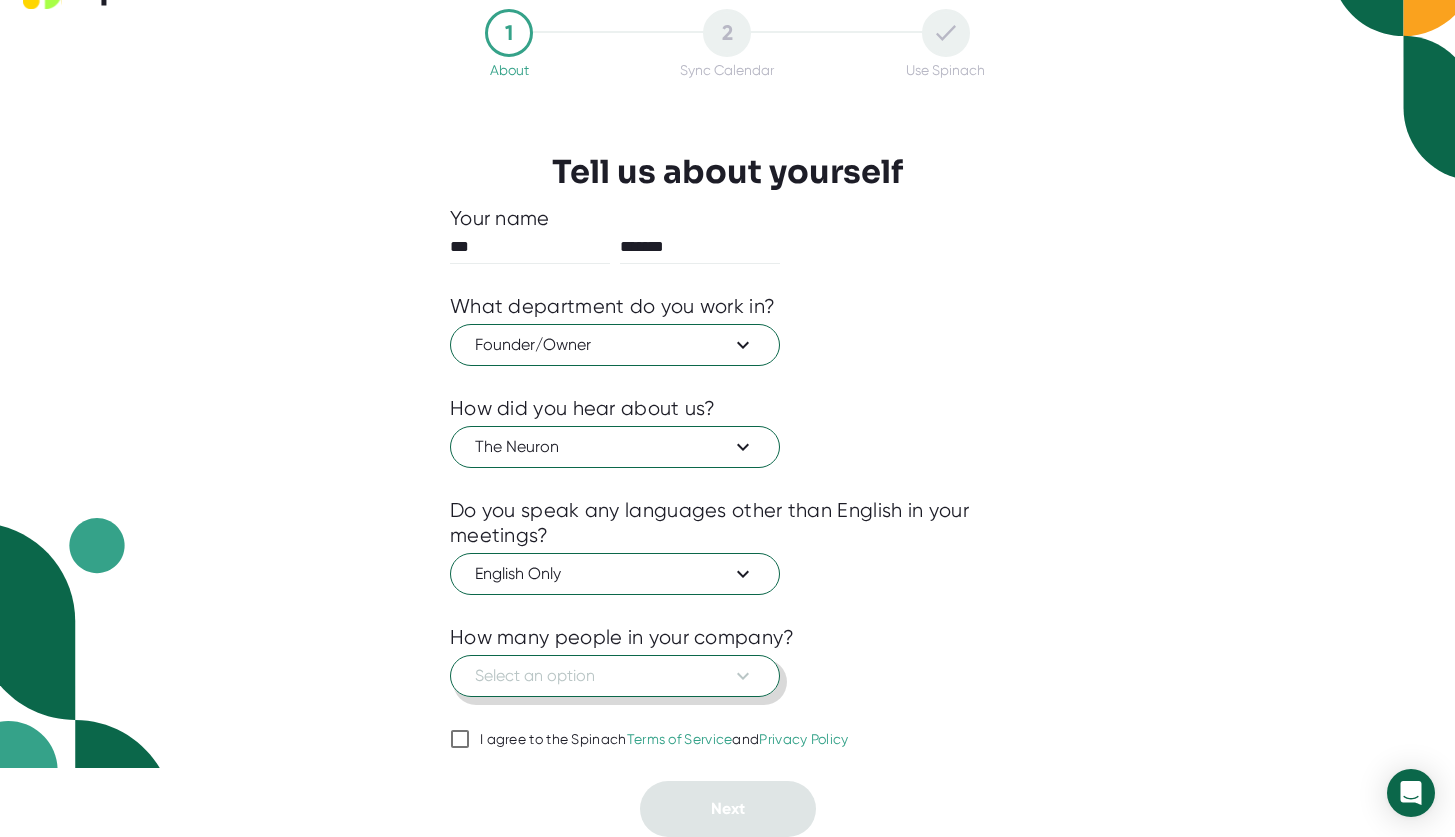 click 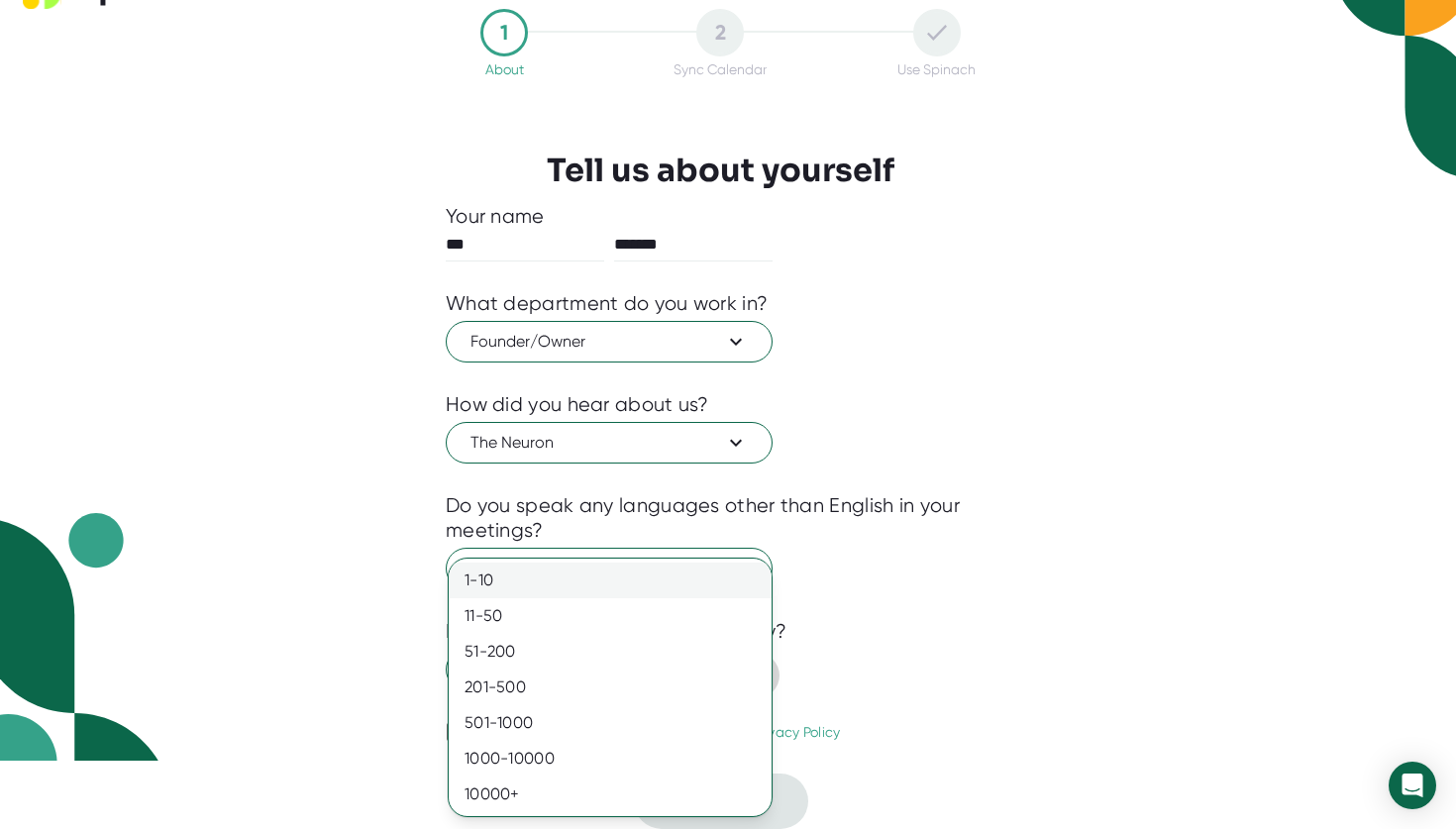 click on "1-10" at bounding box center (610, 580) 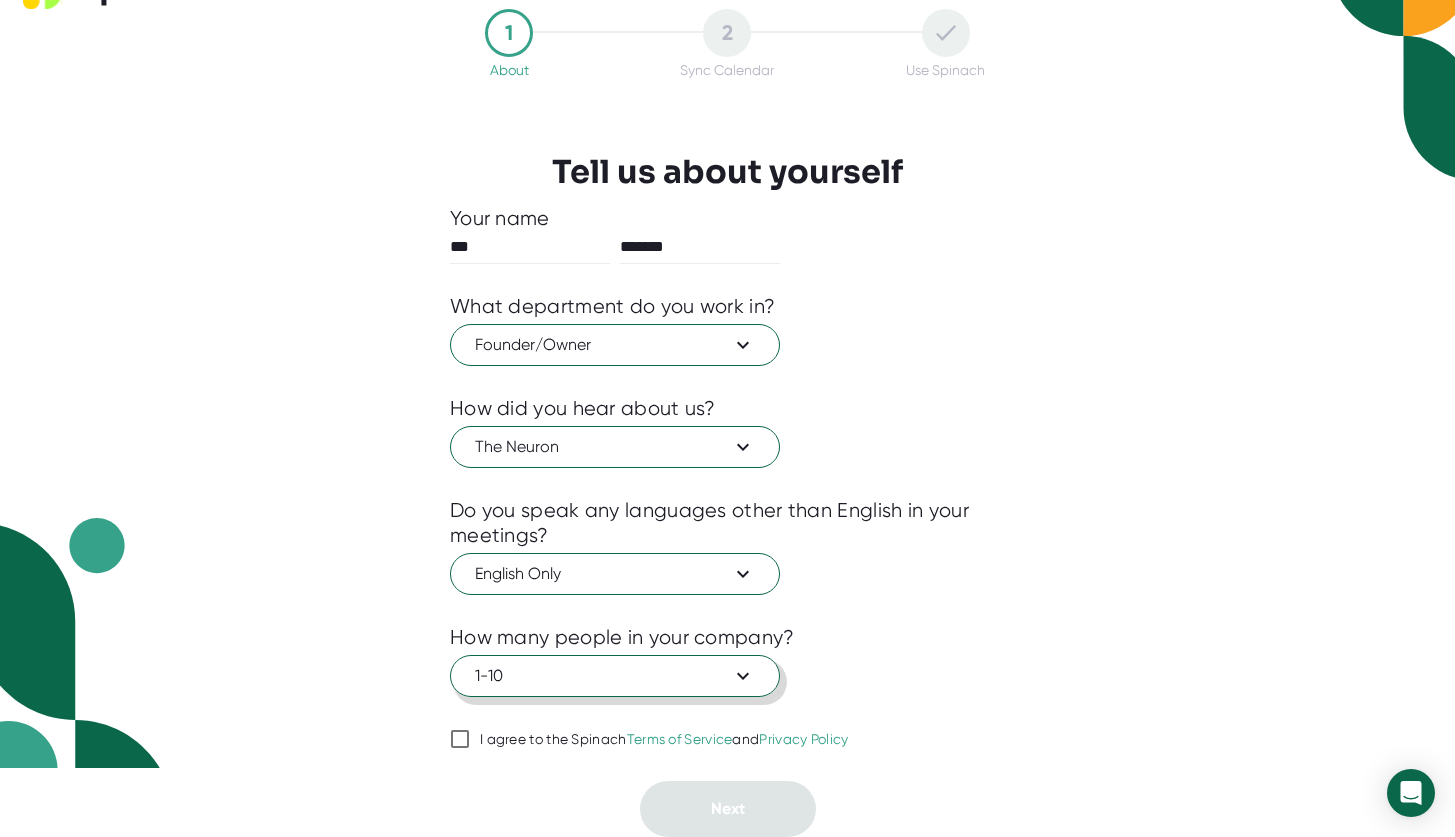 click on "I agree to the Spinach  Terms of Service  and  Privacy Policy" at bounding box center (460, 739) 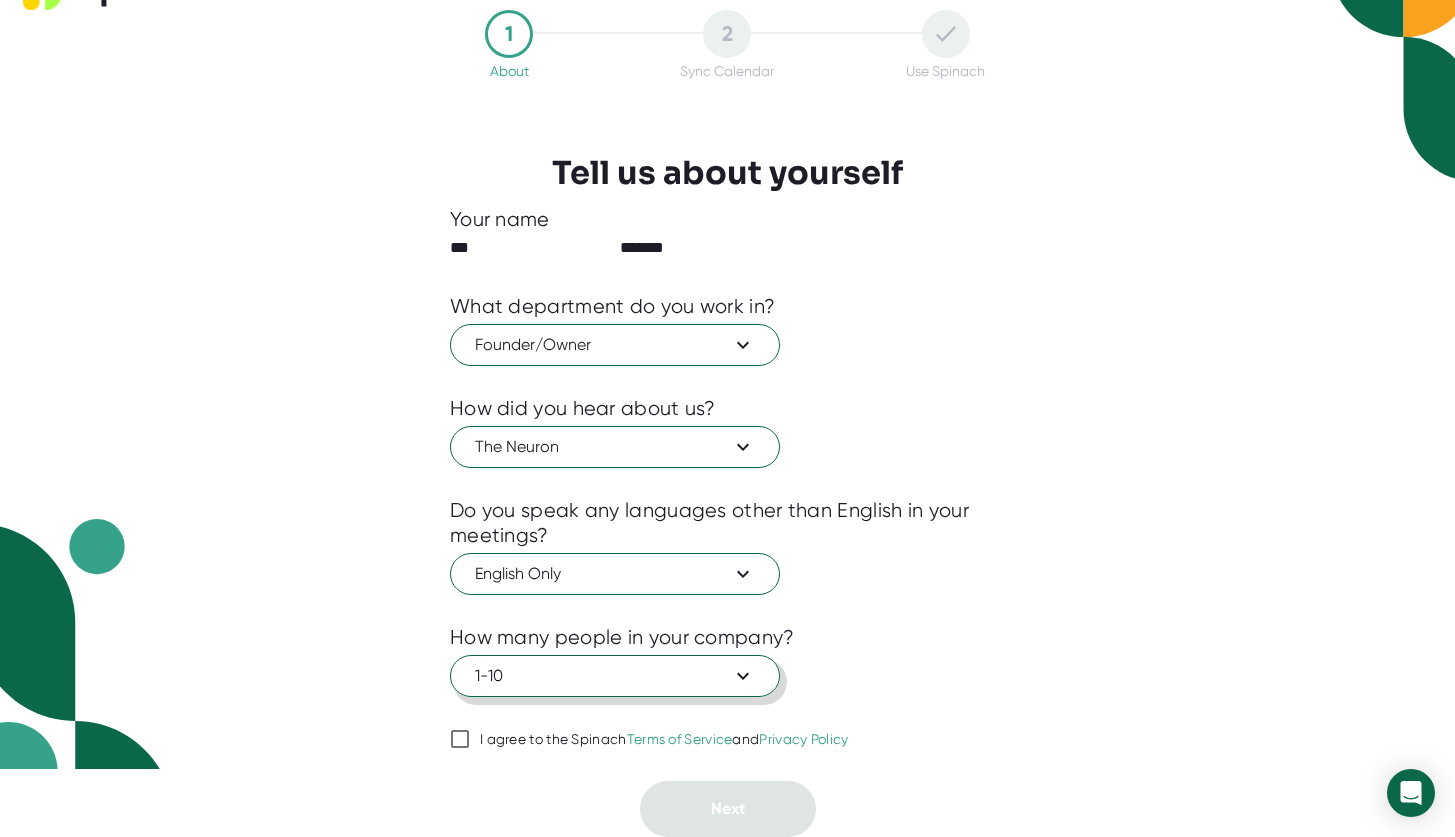 checkbox on "true" 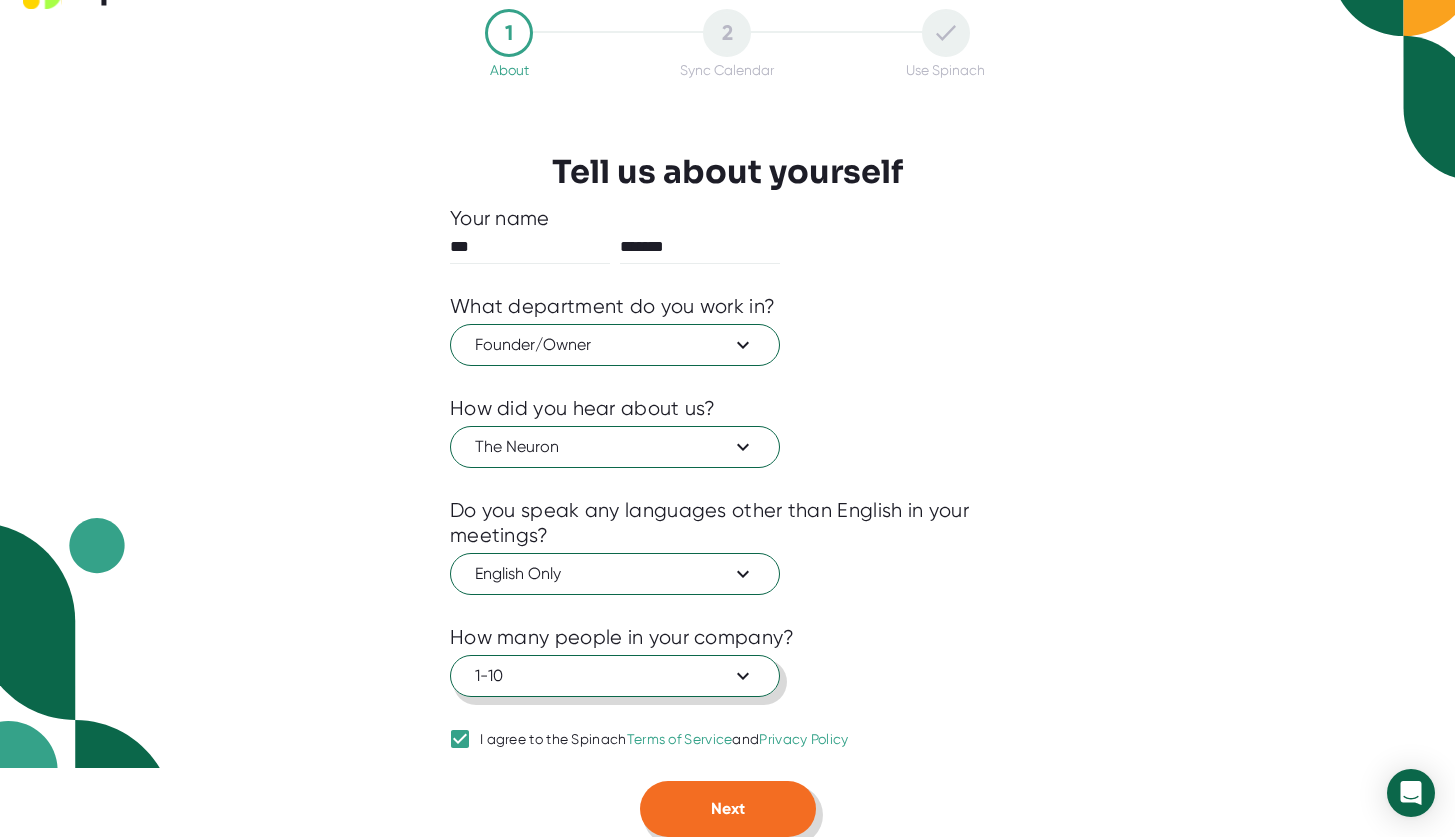 click on "Next" at bounding box center (728, 808) 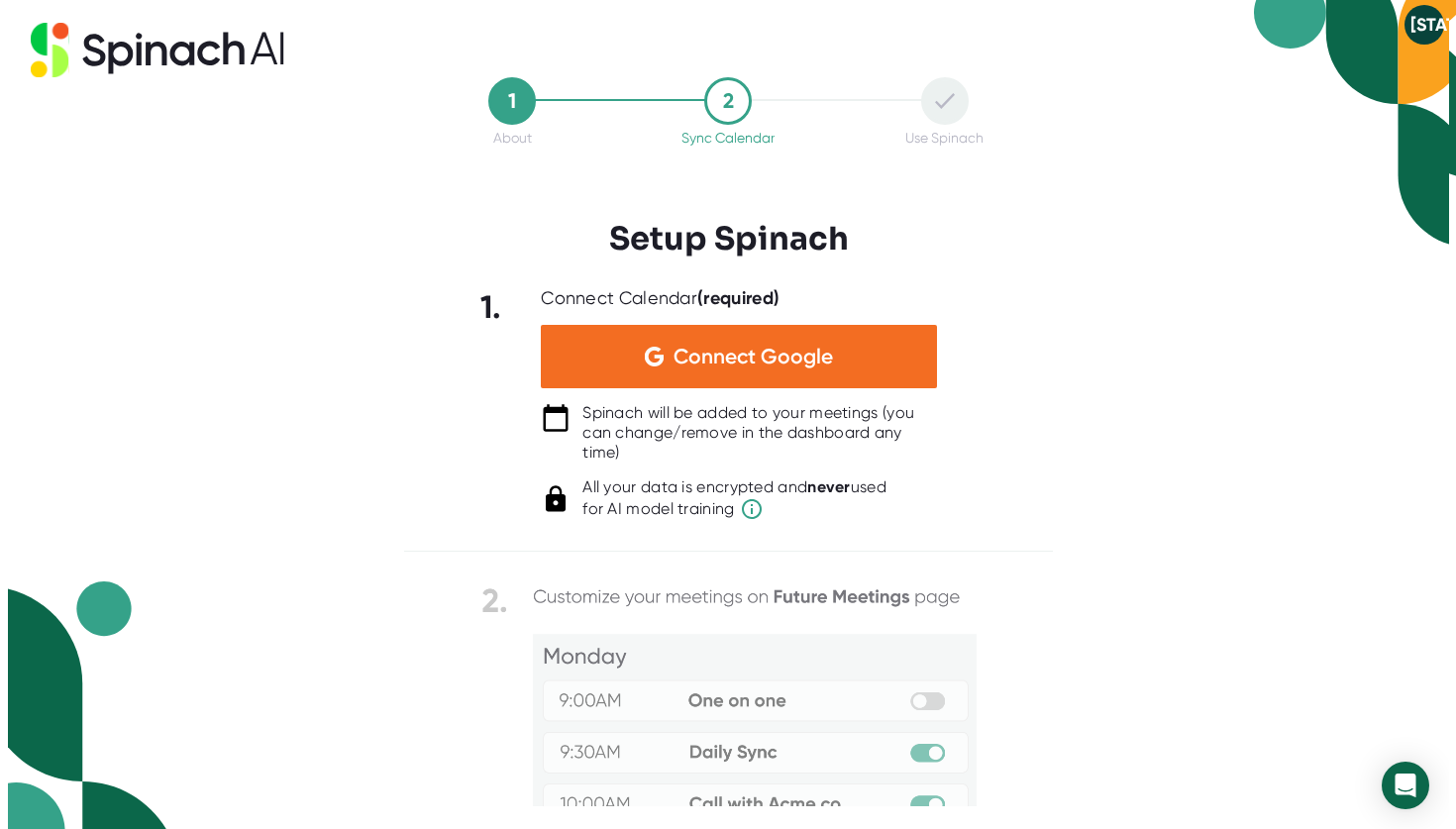 scroll, scrollTop: 0, scrollLeft: 0, axis: both 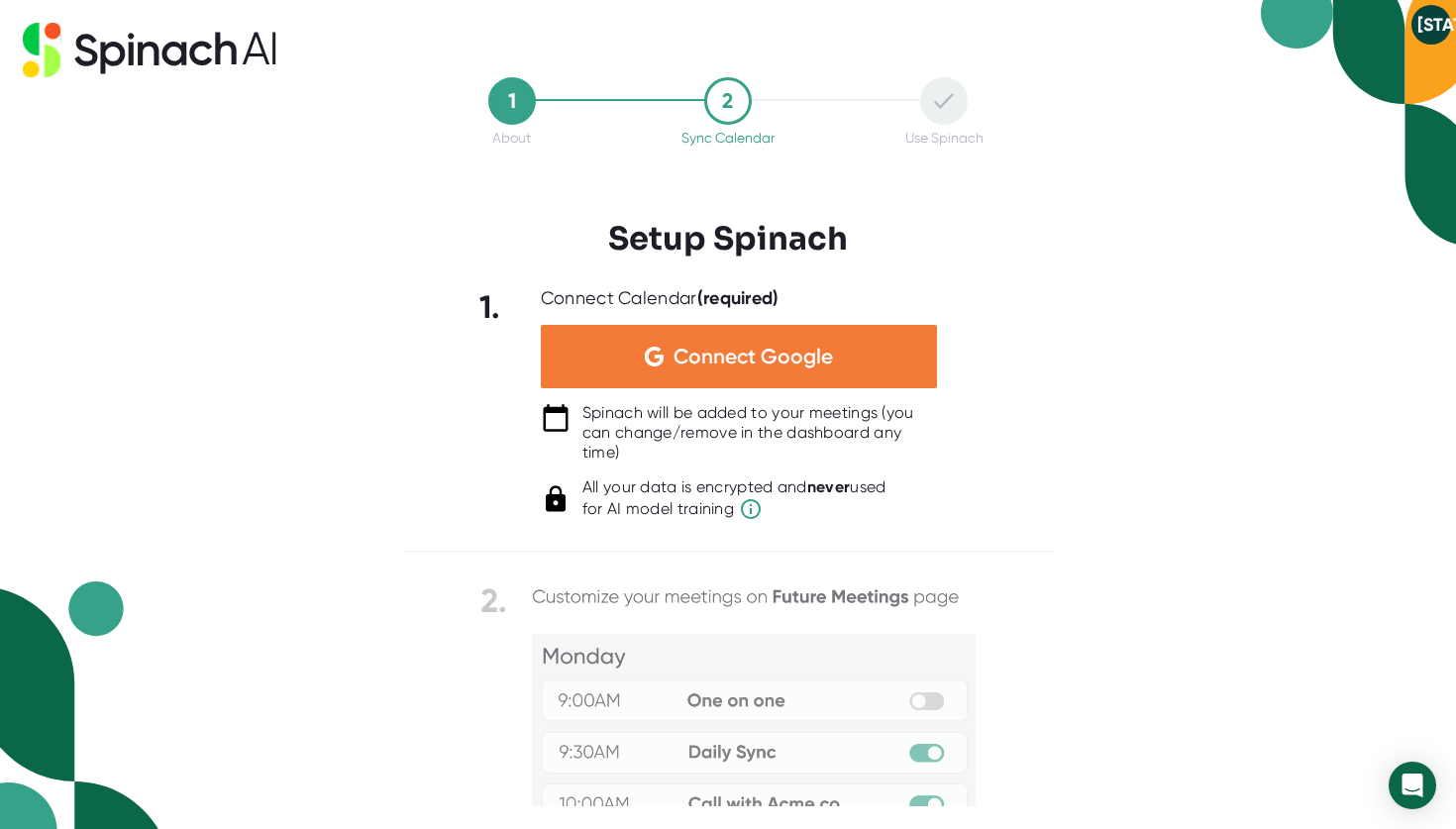 click on "Connect Google" at bounding box center (739, 357) 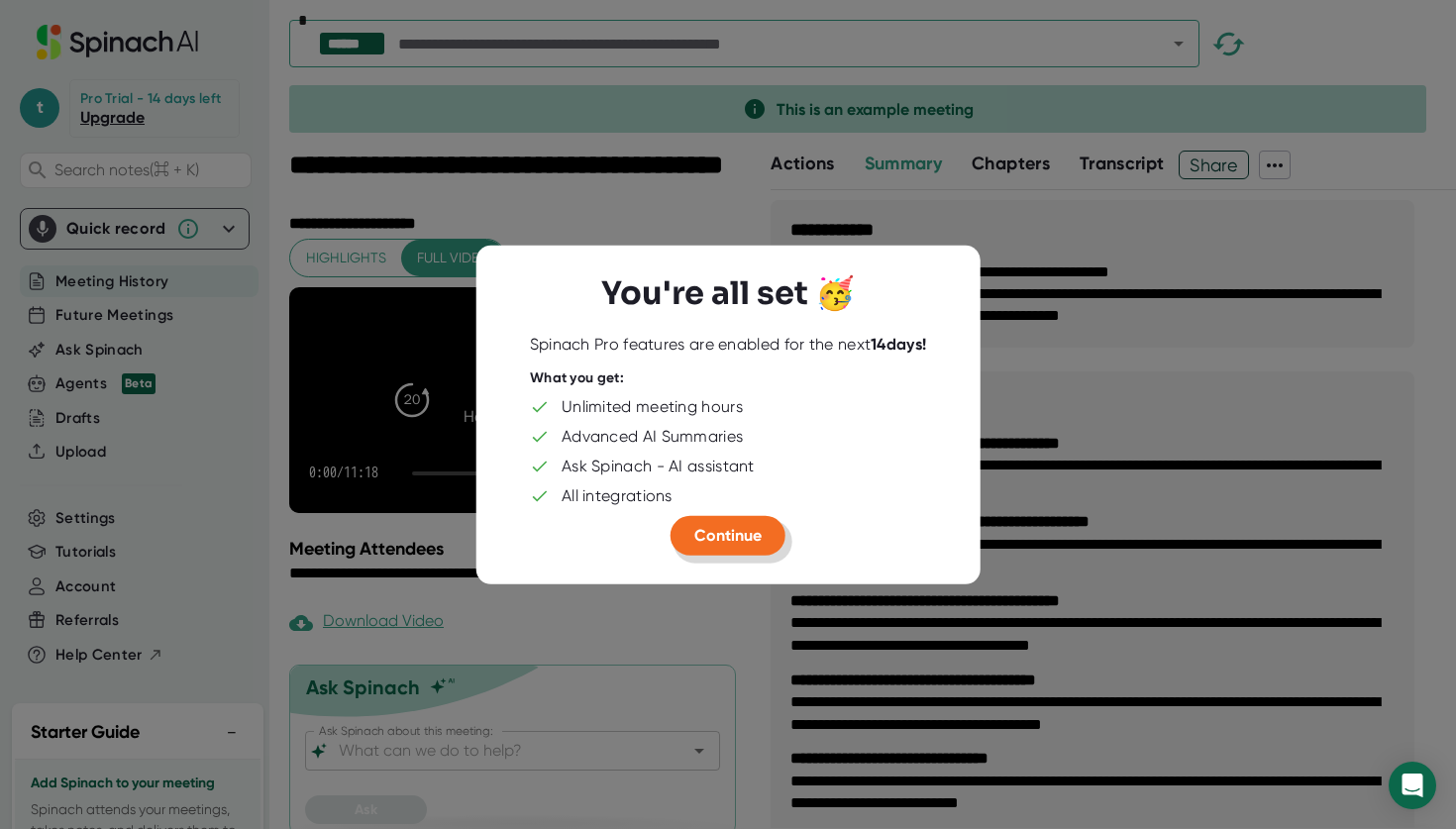 click on "Continue" at bounding box center (728, 534) 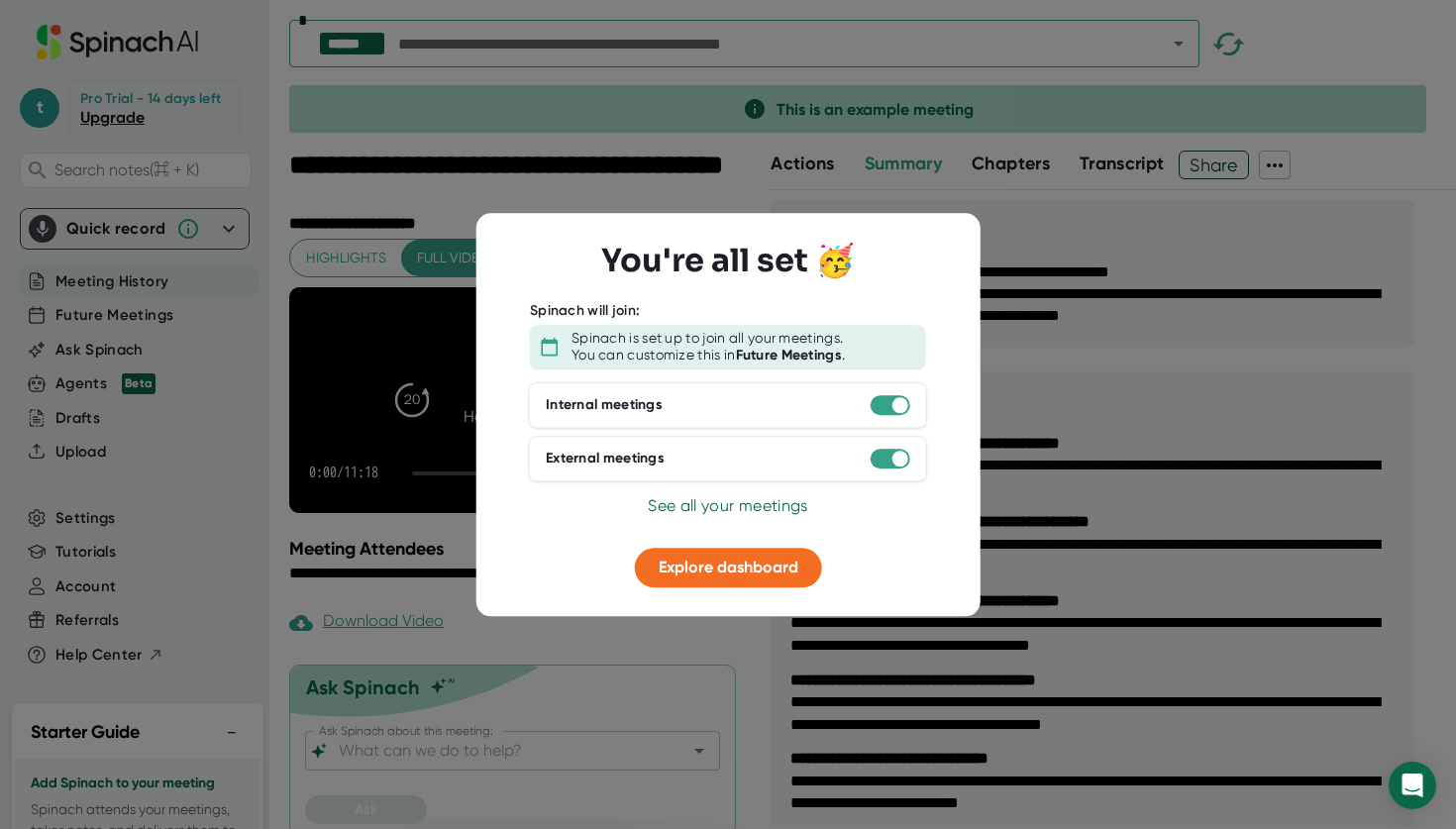 click at bounding box center (728, 414) 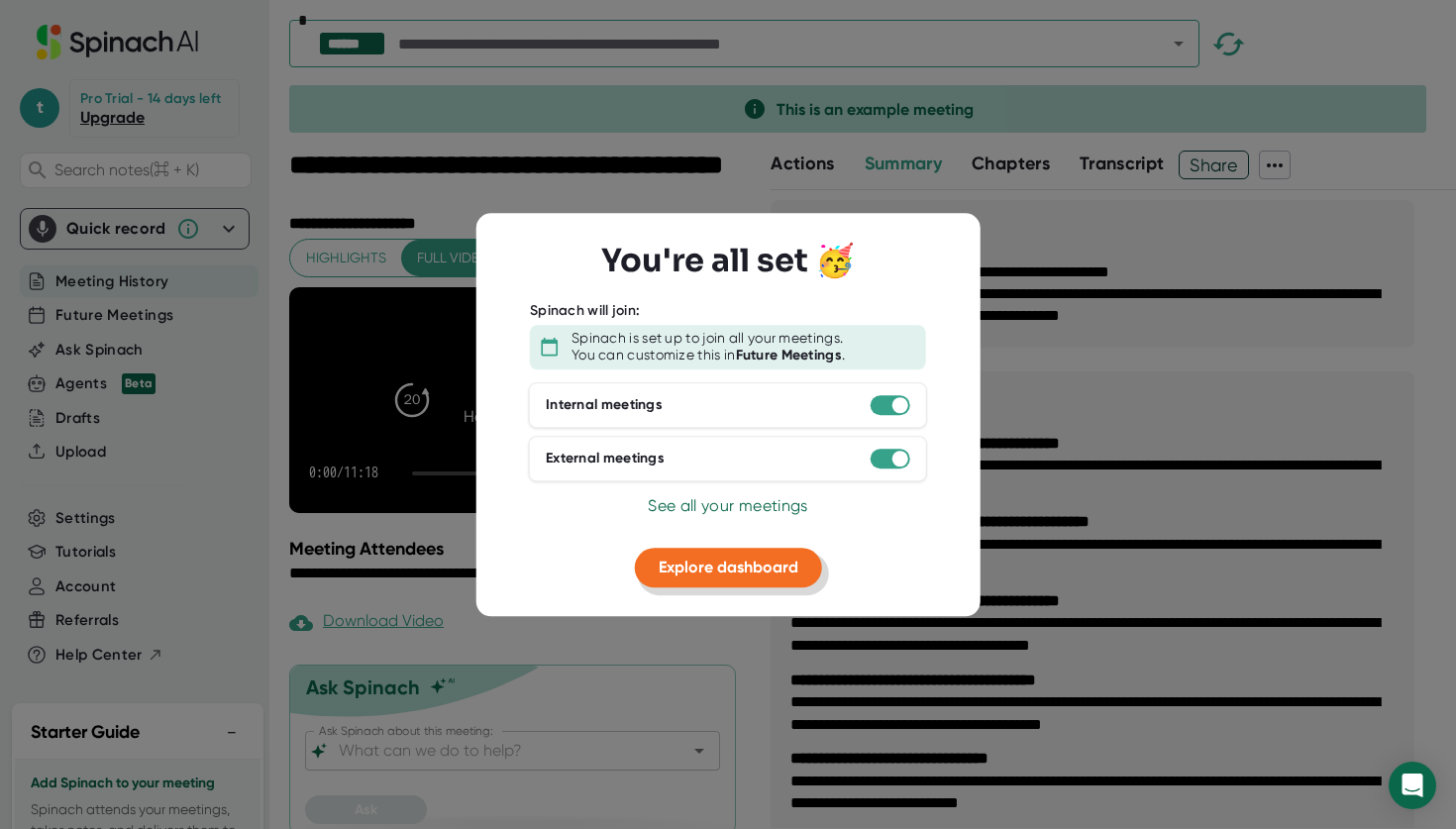 click on "Explore dashboard" at bounding box center [728, 567] 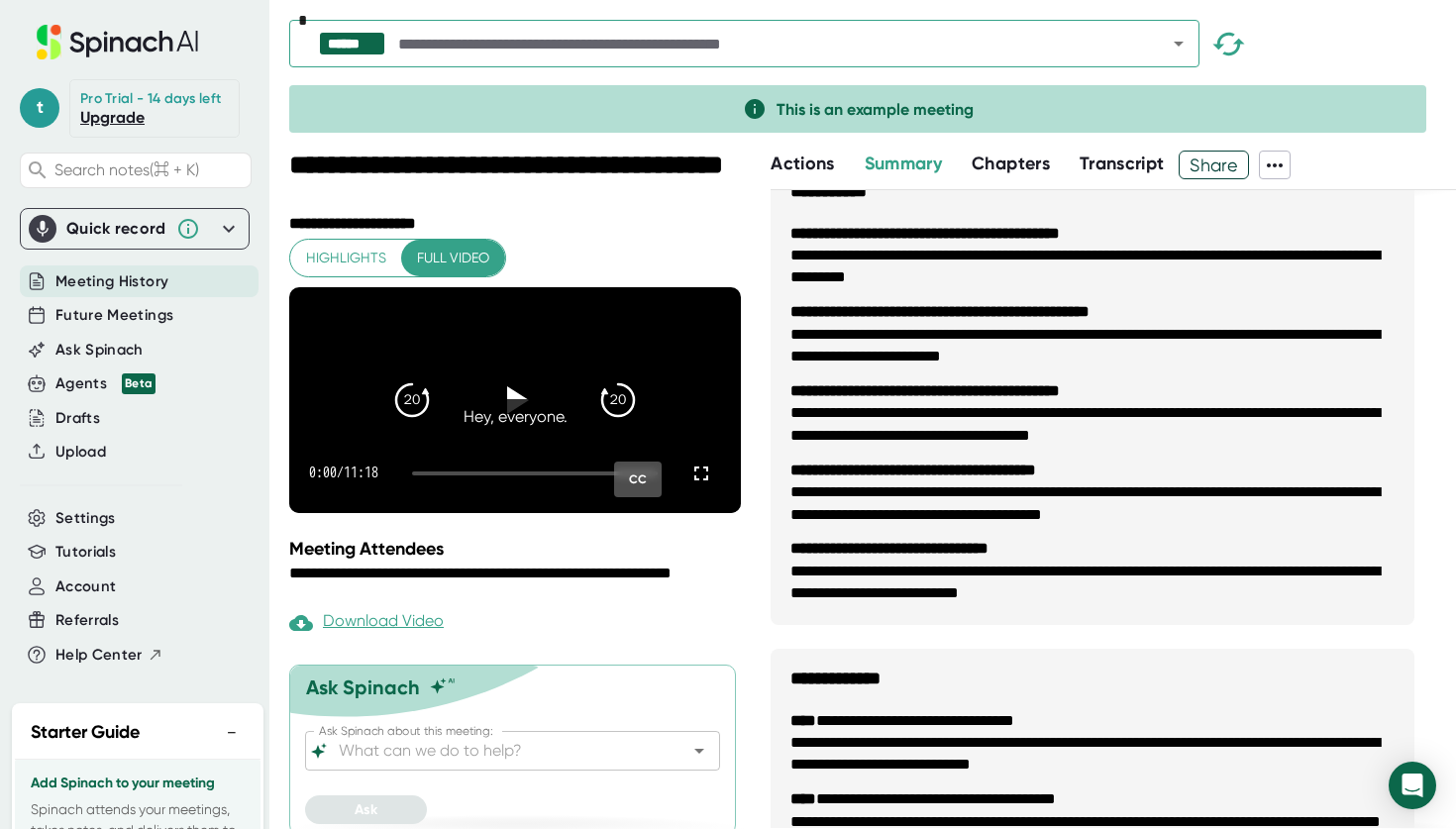 scroll, scrollTop: 264, scrollLeft: 0, axis: vertical 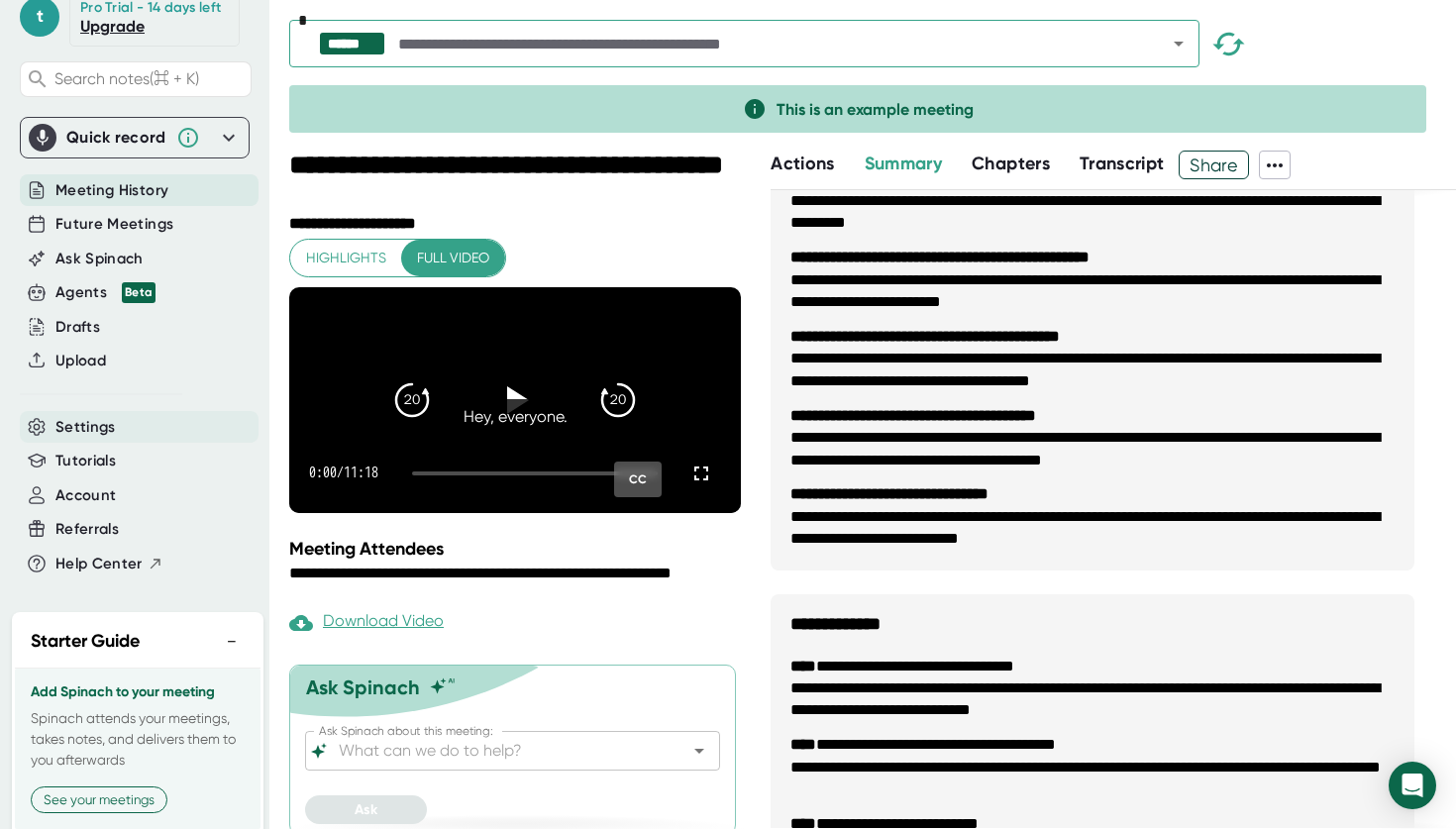 click on "Settings" at bounding box center [85, 427] 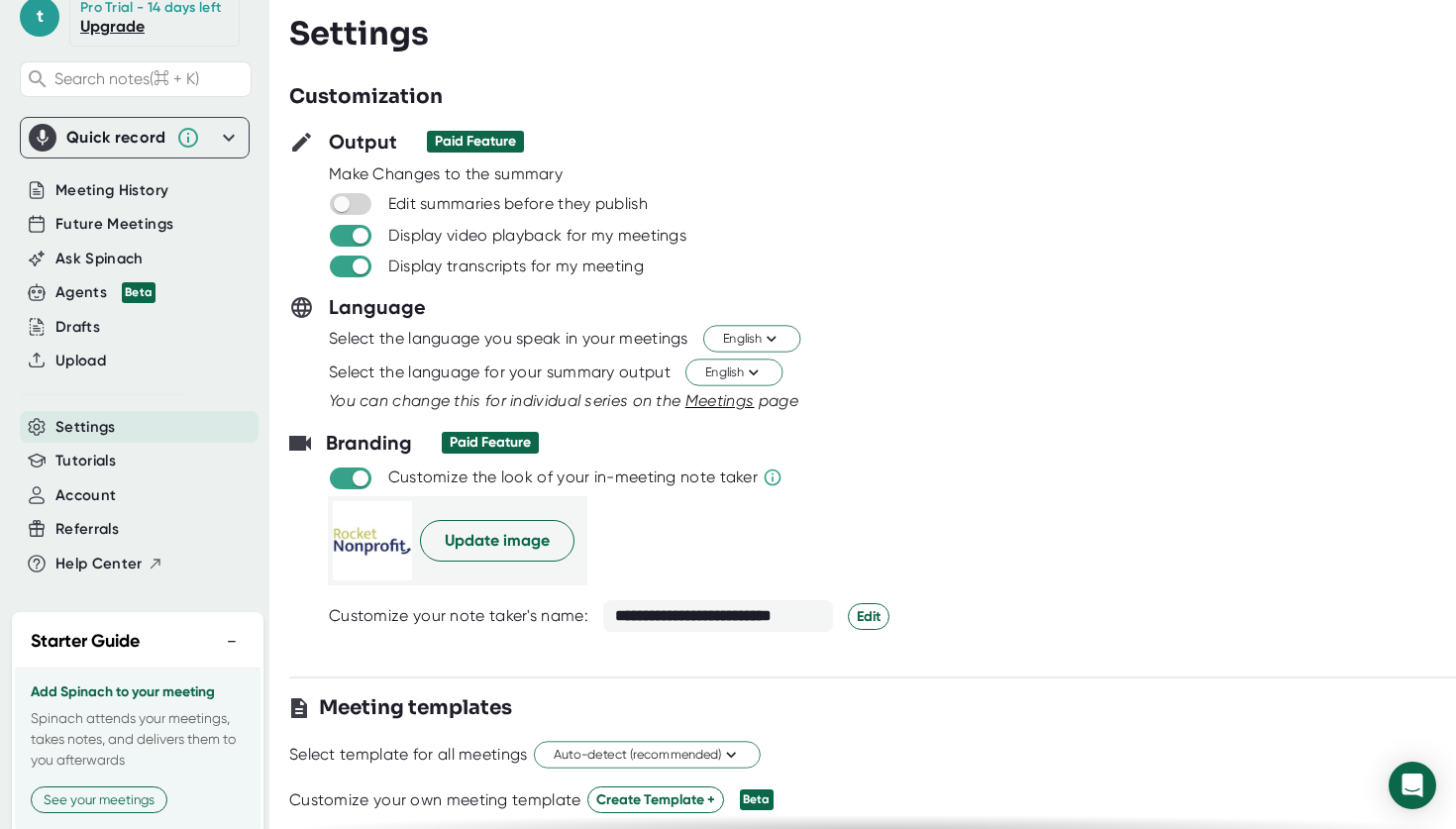 scroll, scrollTop: 0, scrollLeft: 0, axis: both 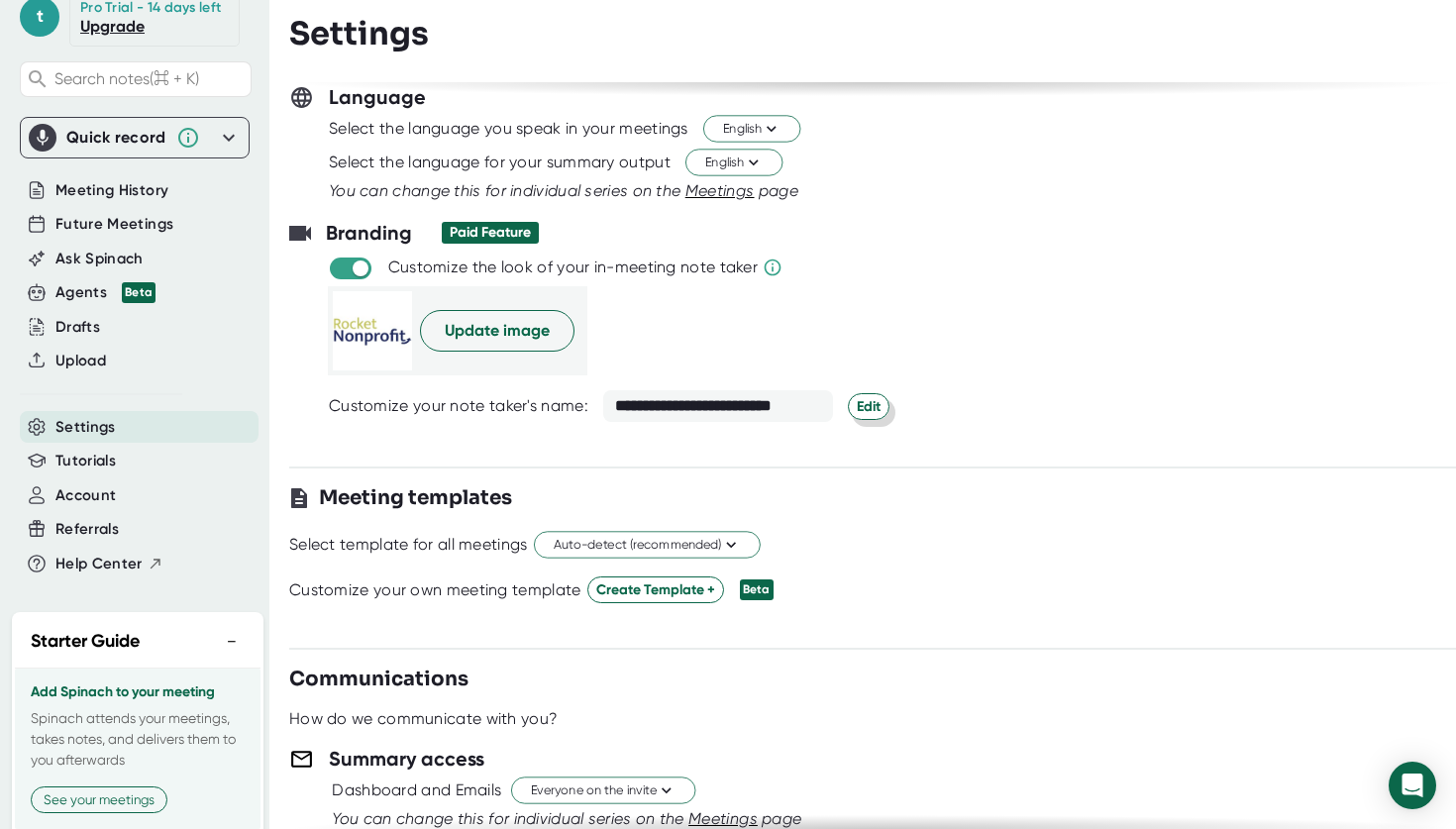 click on "Edit" at bounding box center (869, 406) 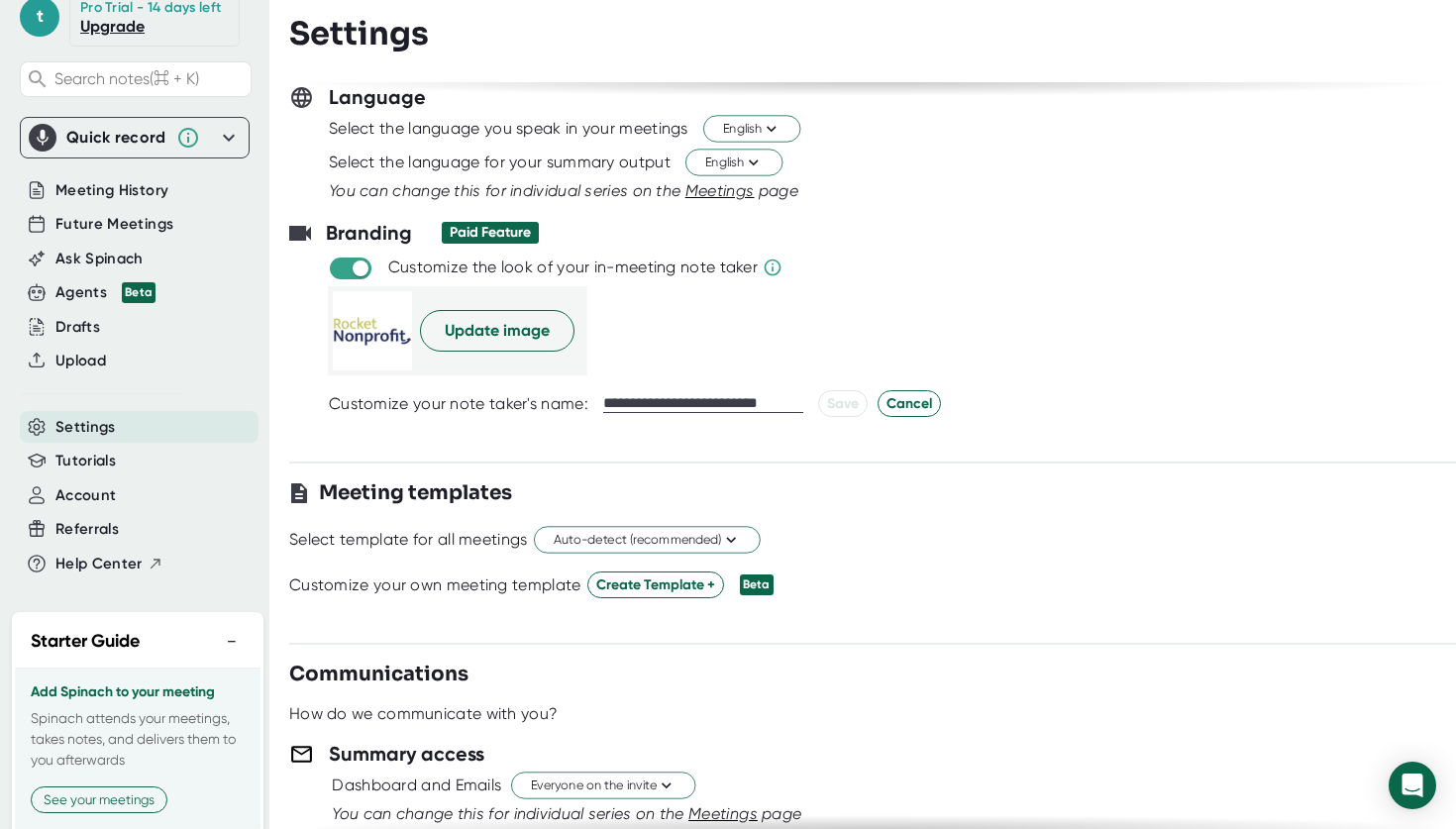 click on "Customize the look of your in-meeting note taker" at bounding box center (891, 267) 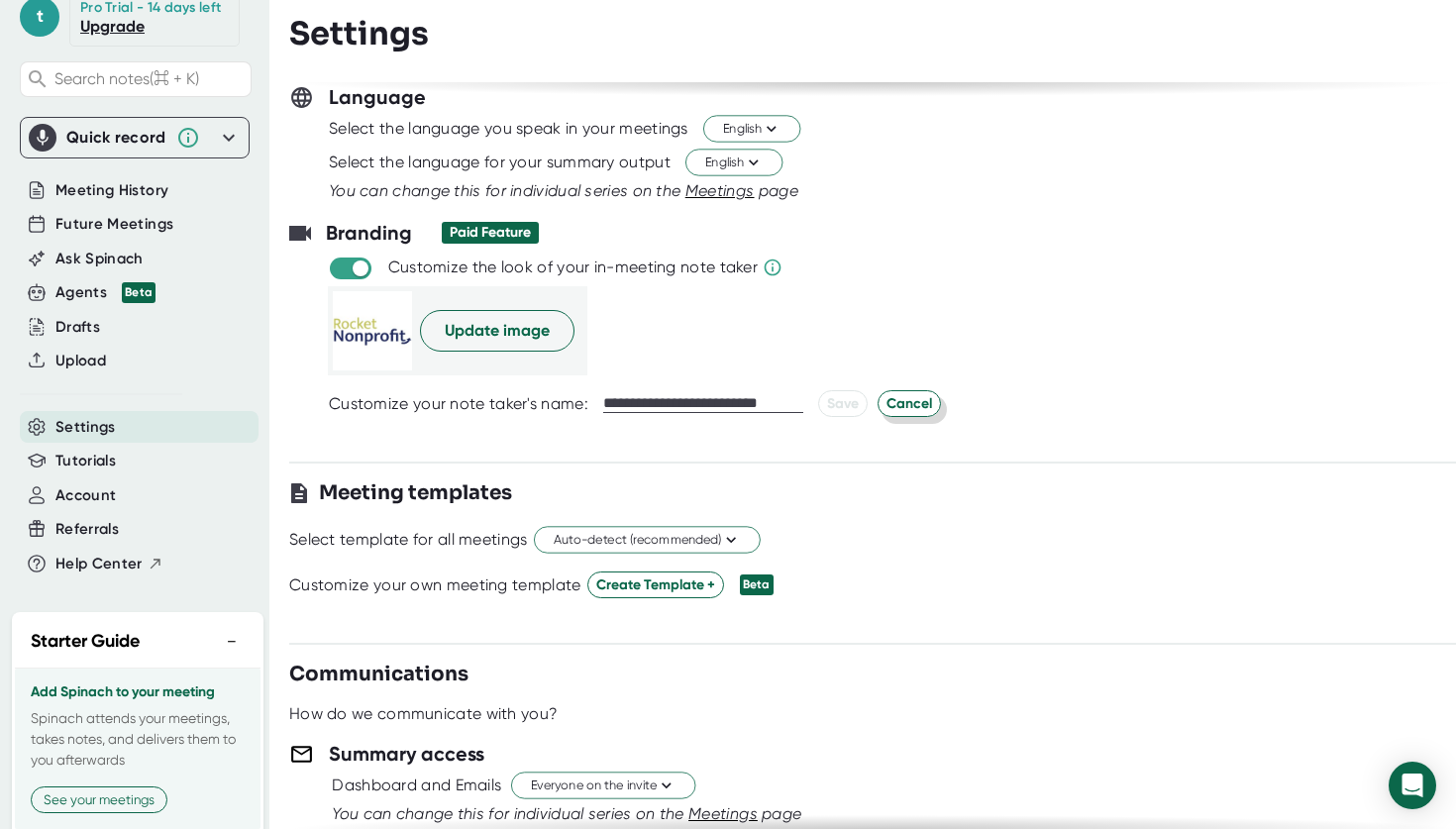 click on "Cancel" at bounding box center [909, 403] 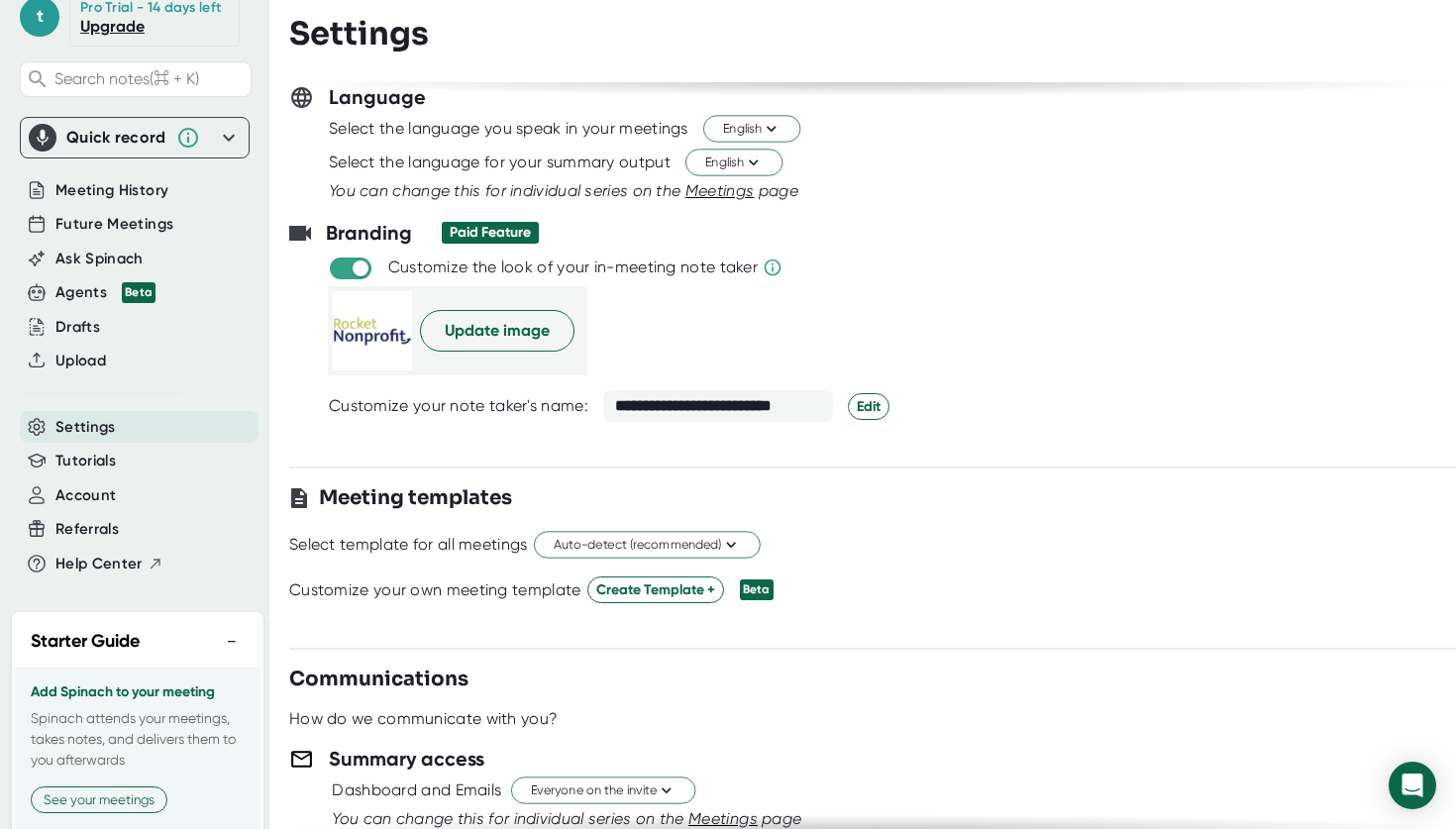 click on "**********" at bounding box center [718, 406] 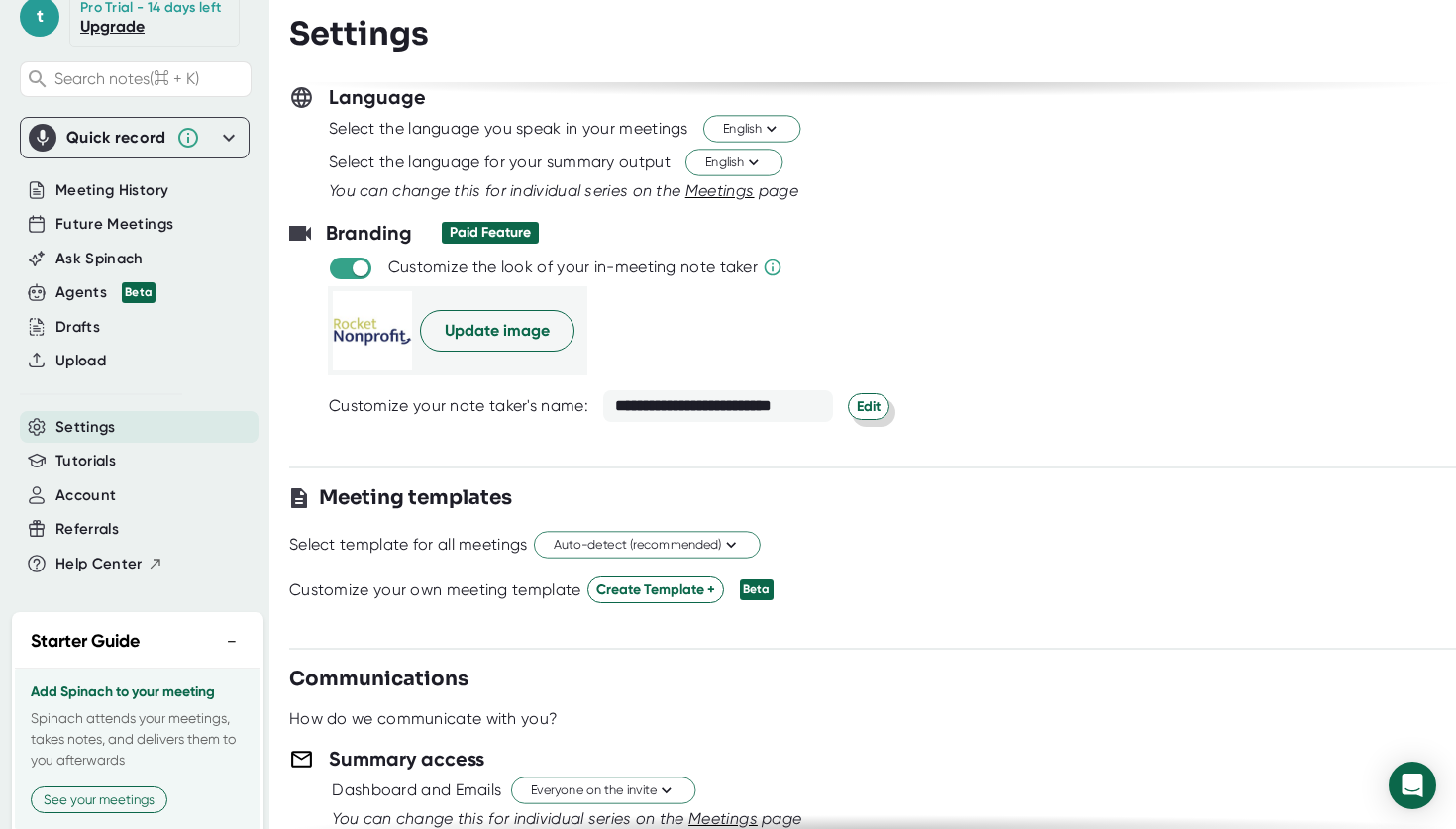 click on "Edit" at bounding box center [869, 406] 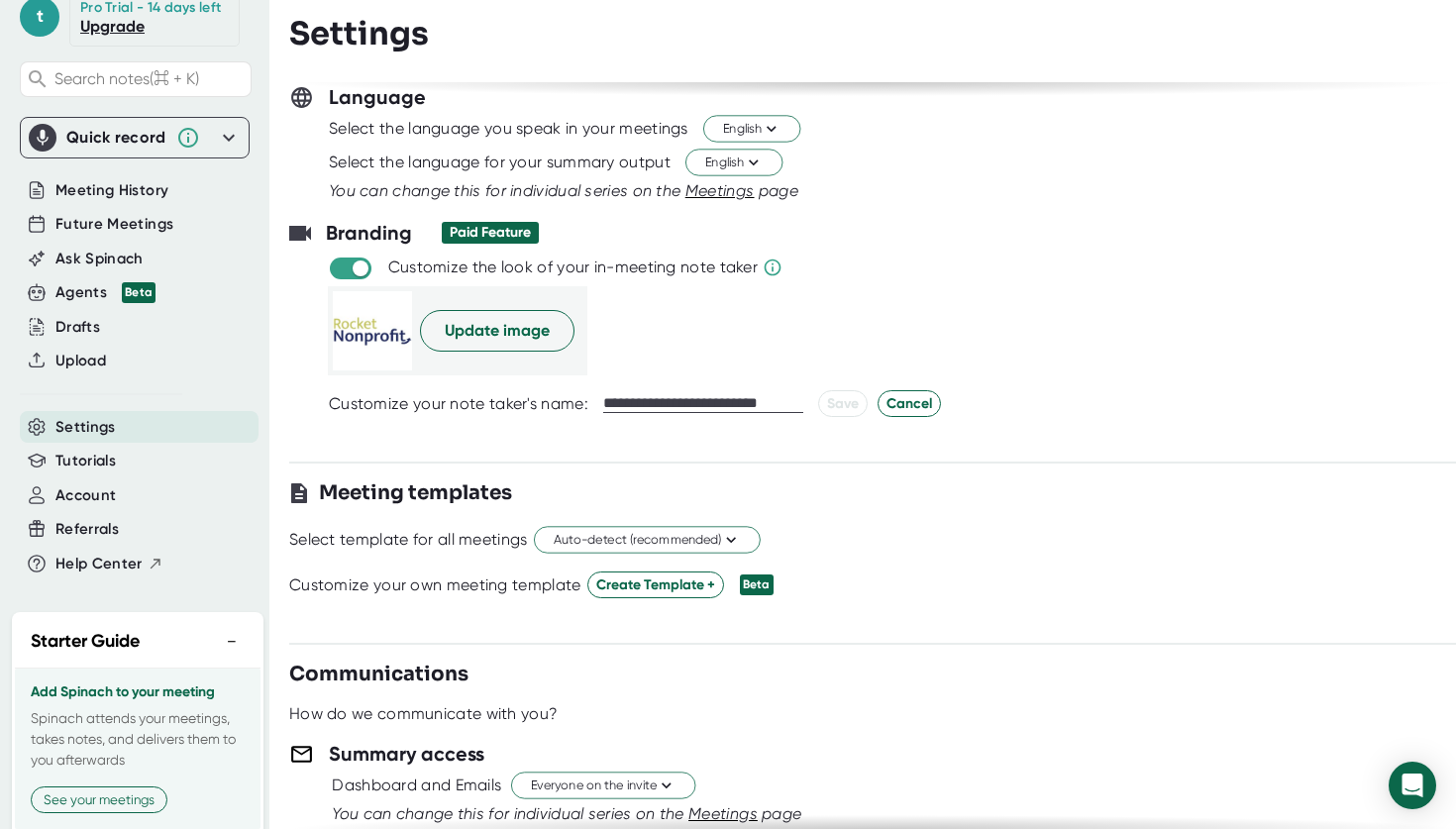 drag, startPoint x: 719, startPoint y: 401, endPoint x: 586, endPoint y: 397, distance: 133.0601 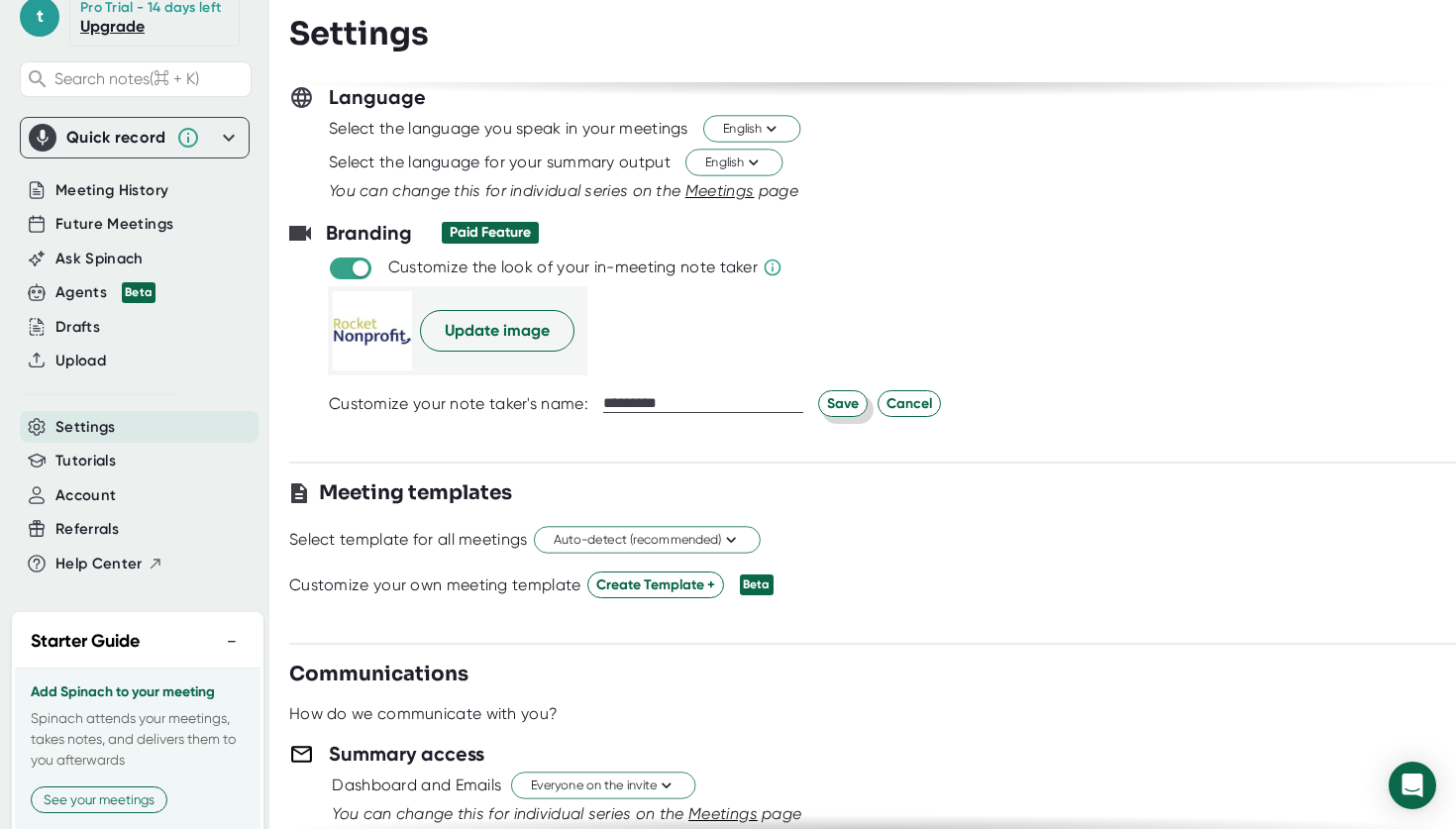 type on "*********" 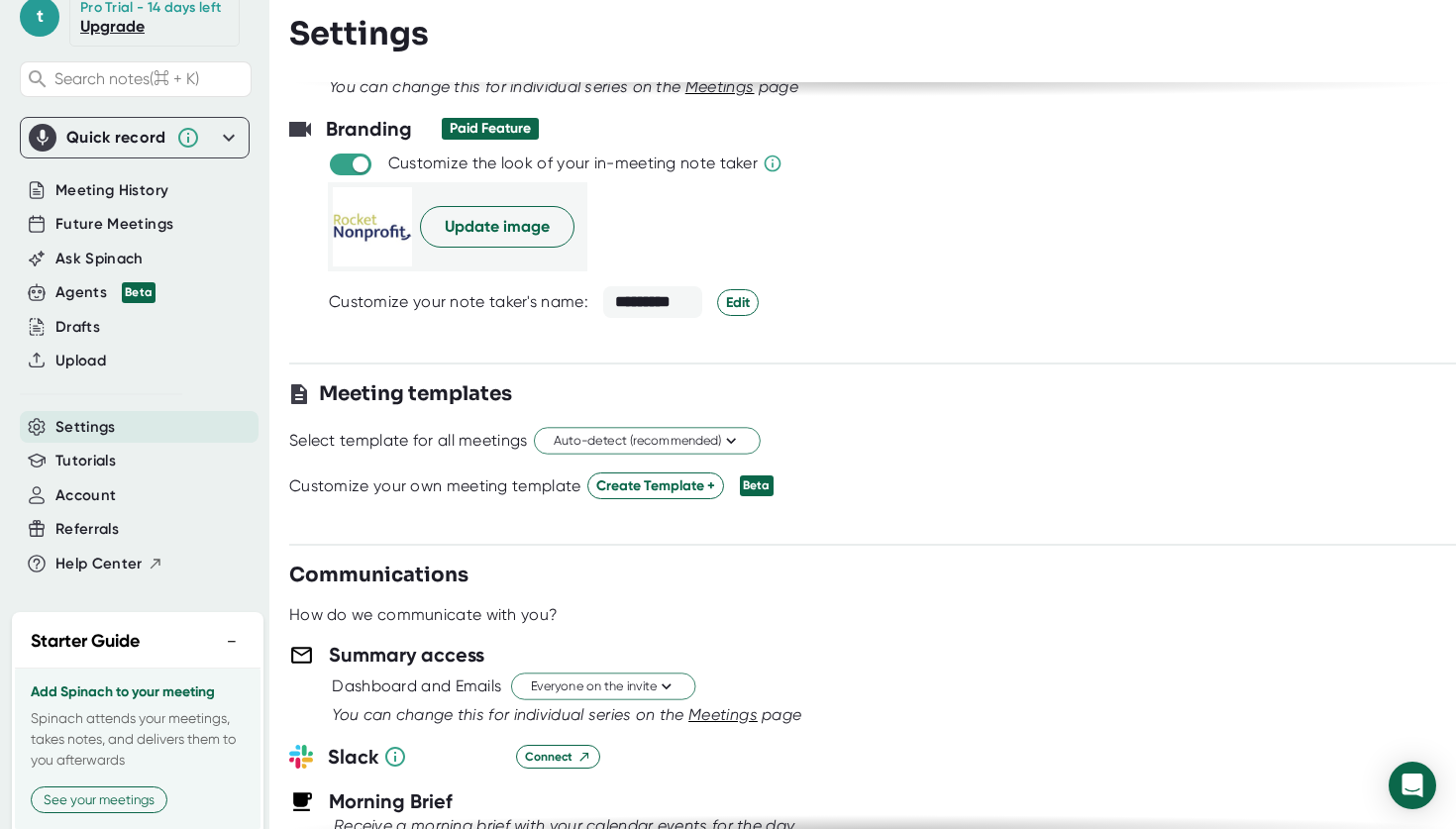 scroll, scrollTop: 316, scrollLeft: 0, axis: vertical 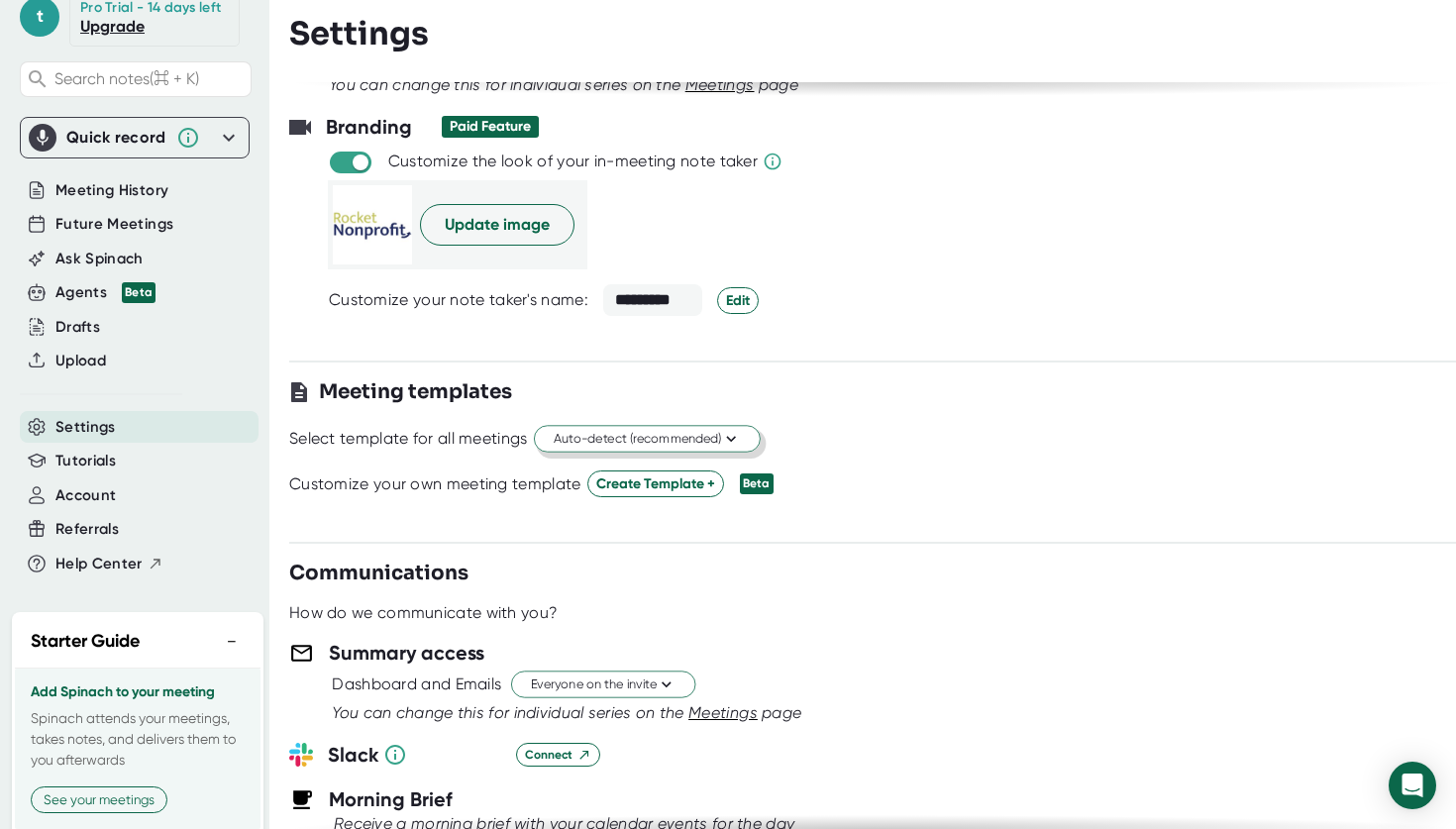 click 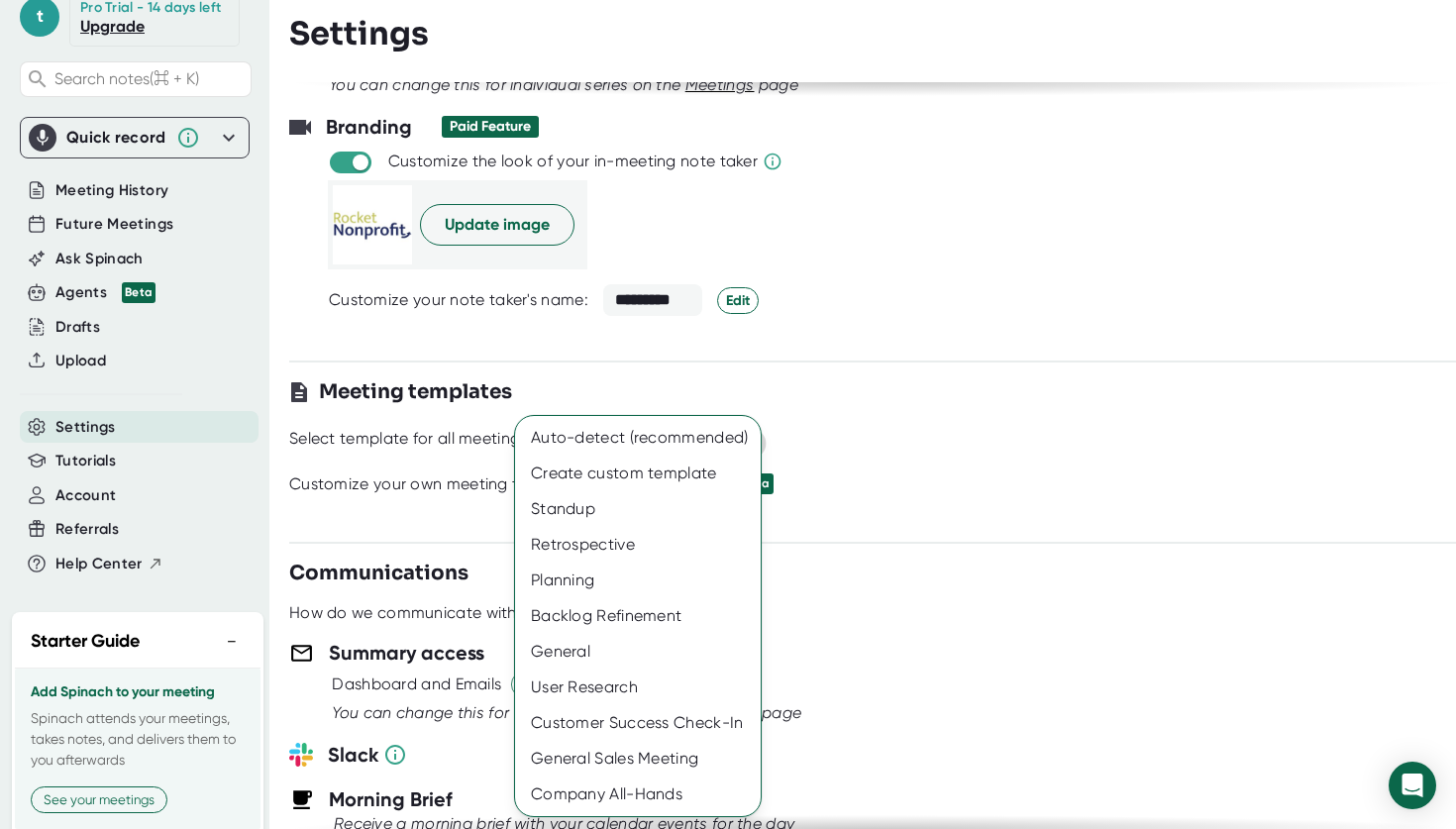 click at bounding box center [728, 414] 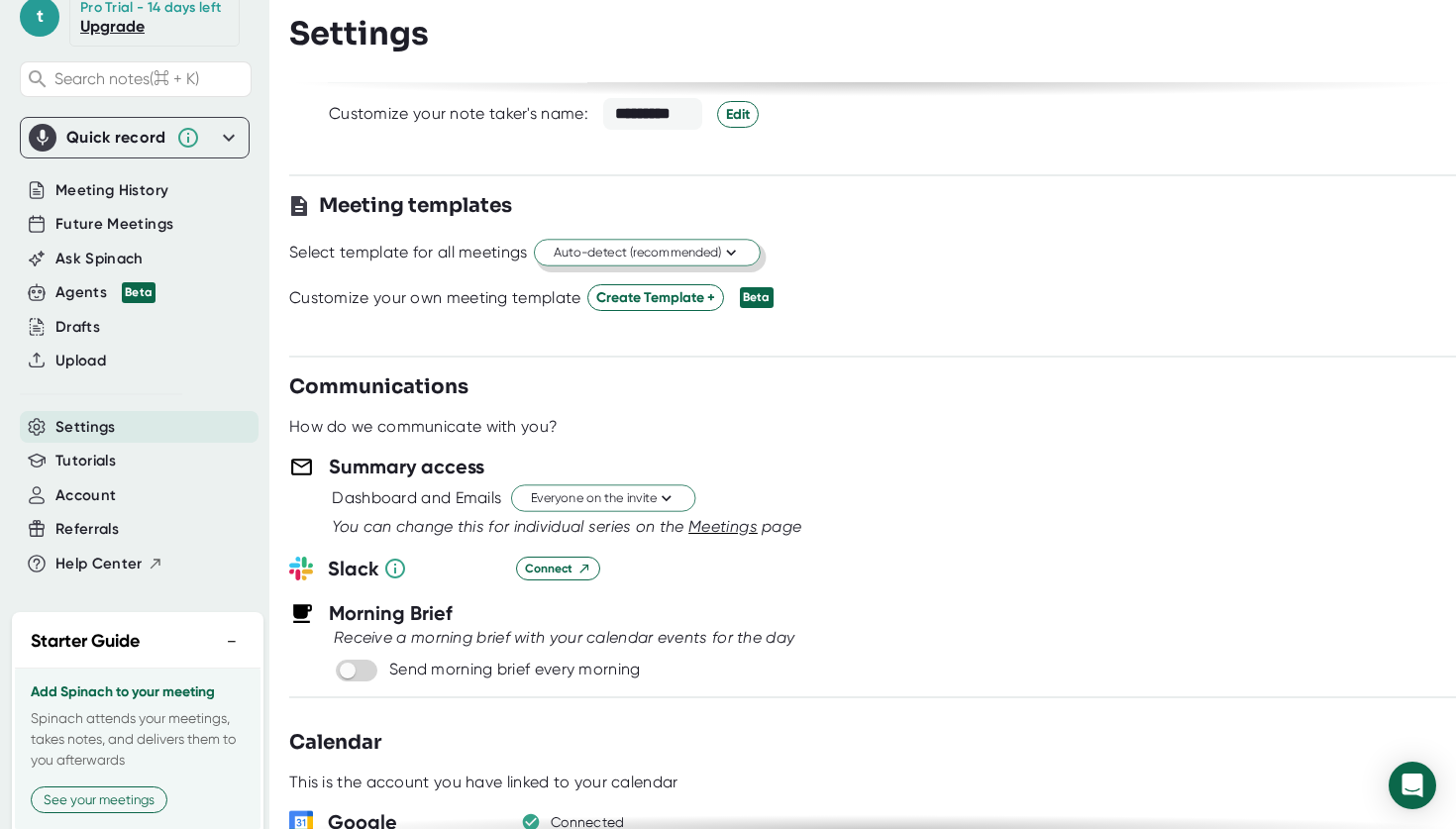 scroll, scrollTop: 504, scrollLeft: 0, axis: vertical 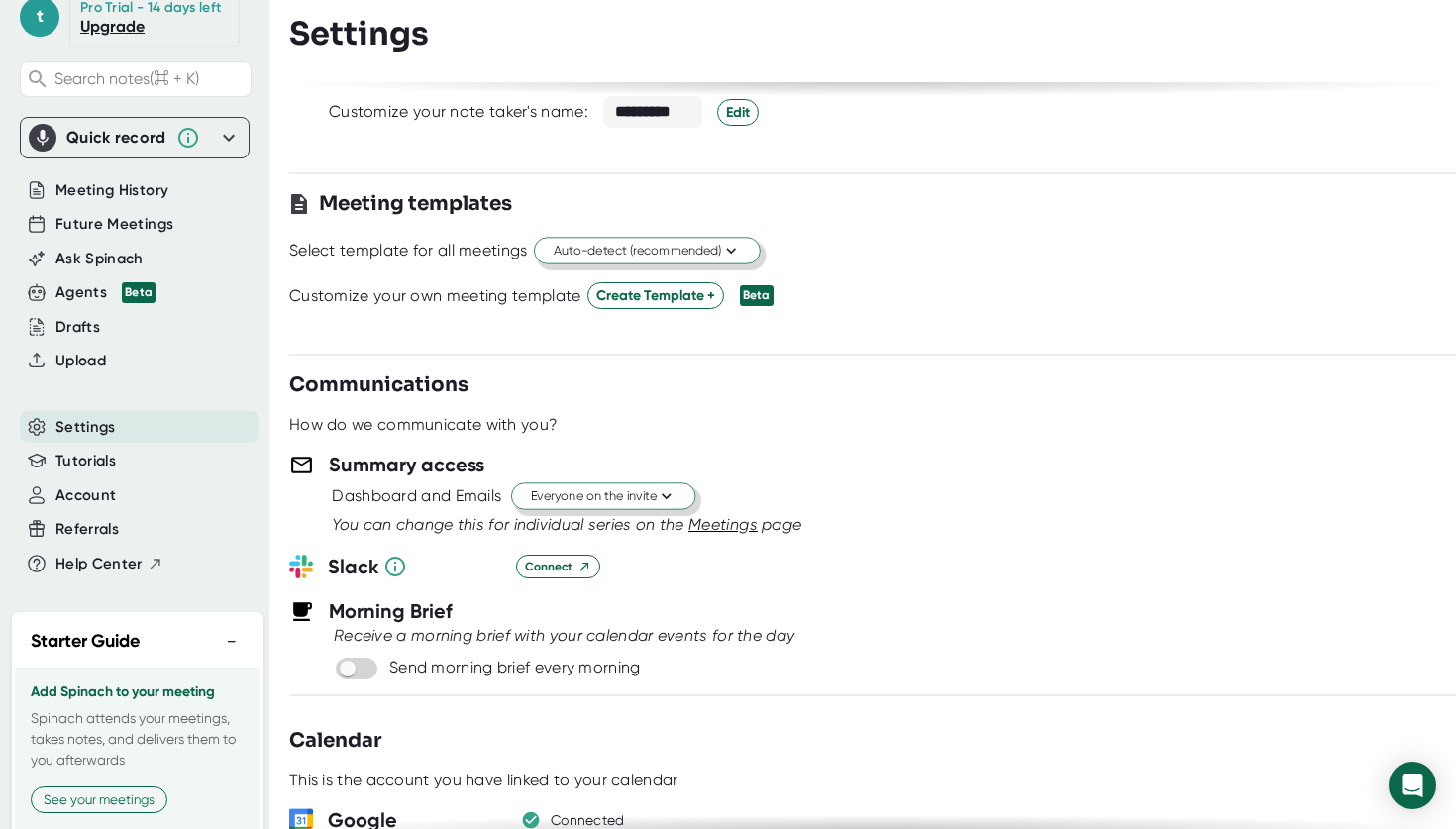 click 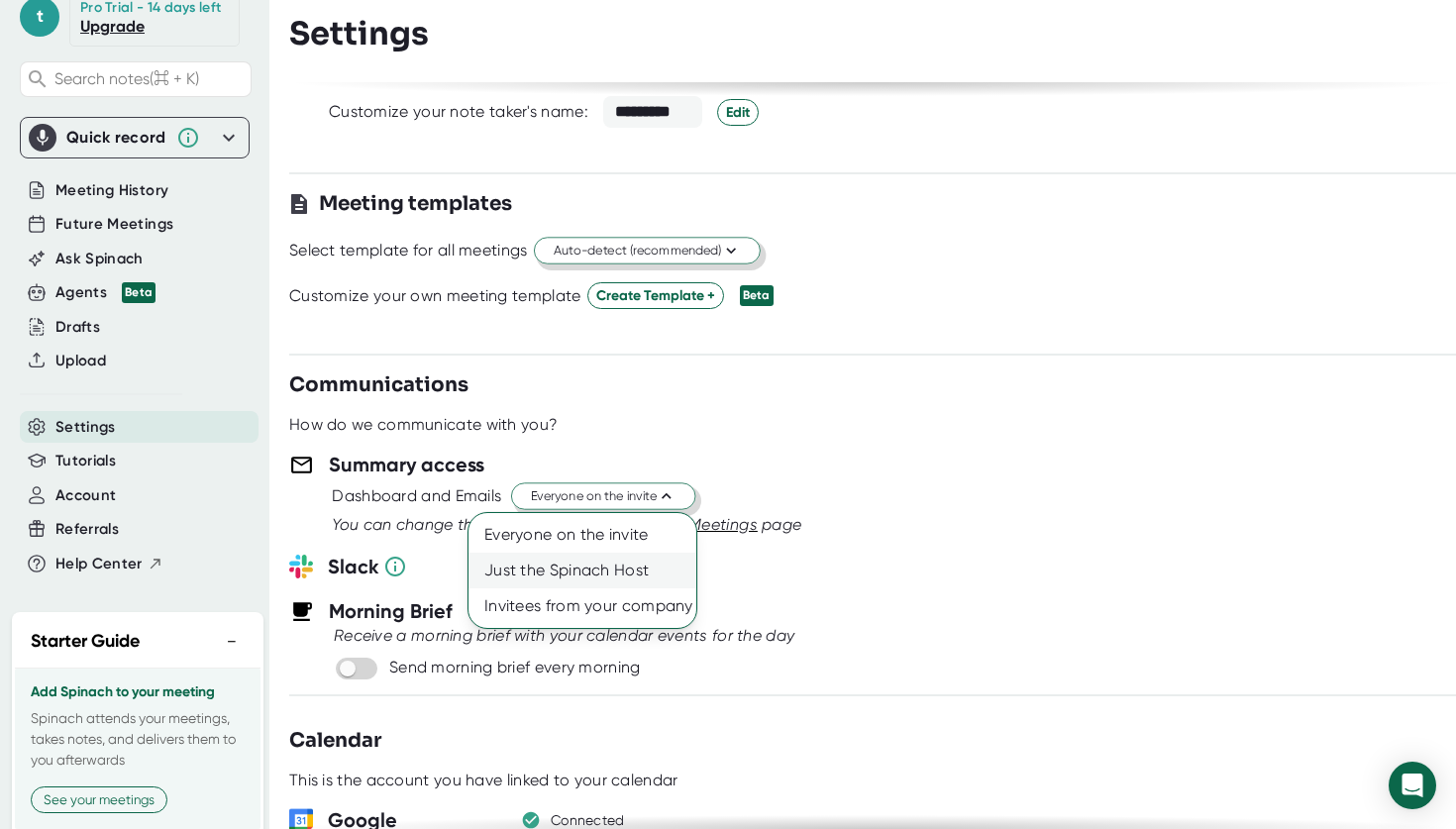 click on "Just the Spinach Host" at bounding box center [582, 570] 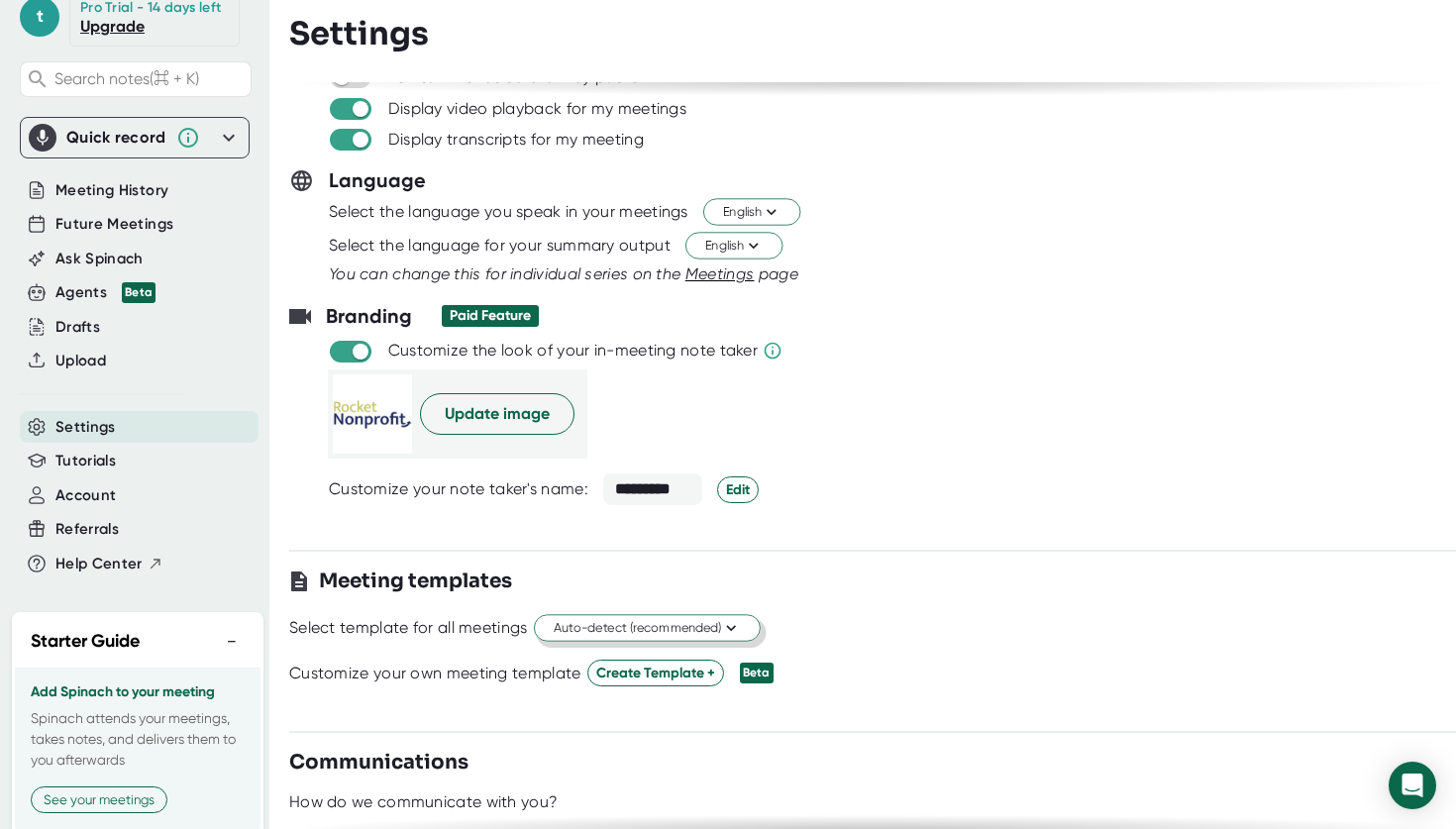 scroll, scrollTop: 0, scrollLeft: 0, axis: both 